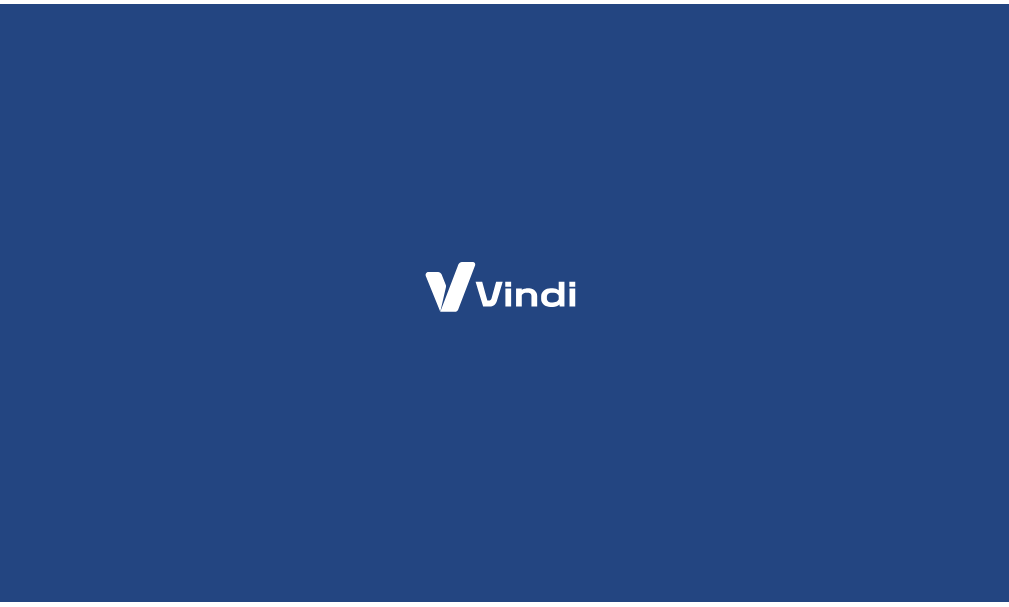 scroll, scrollTop: 0, scrollLeft: 0, axis: both 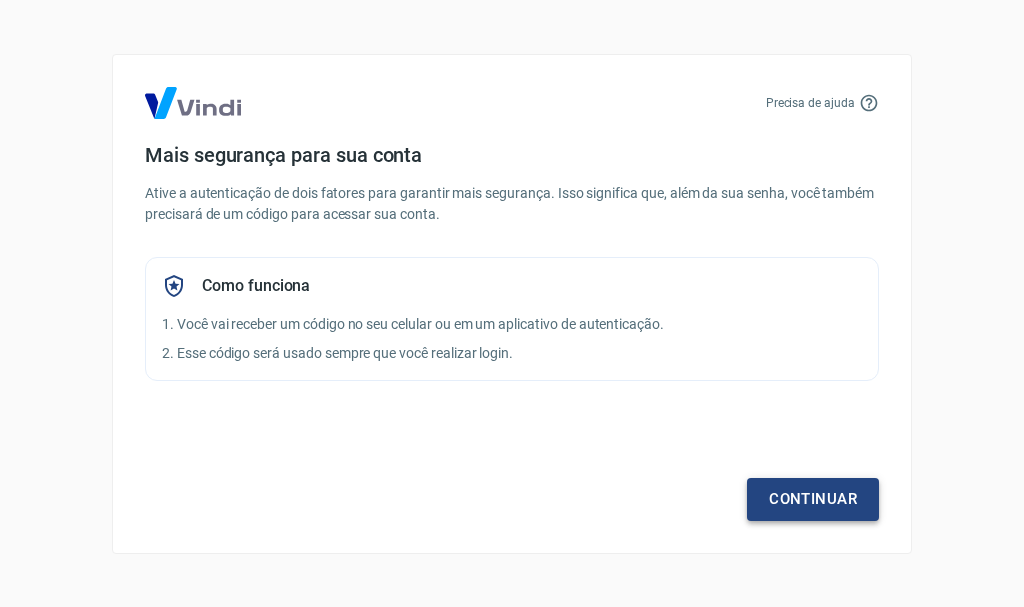 click on "Continuar" at bounding box center (813, 499) 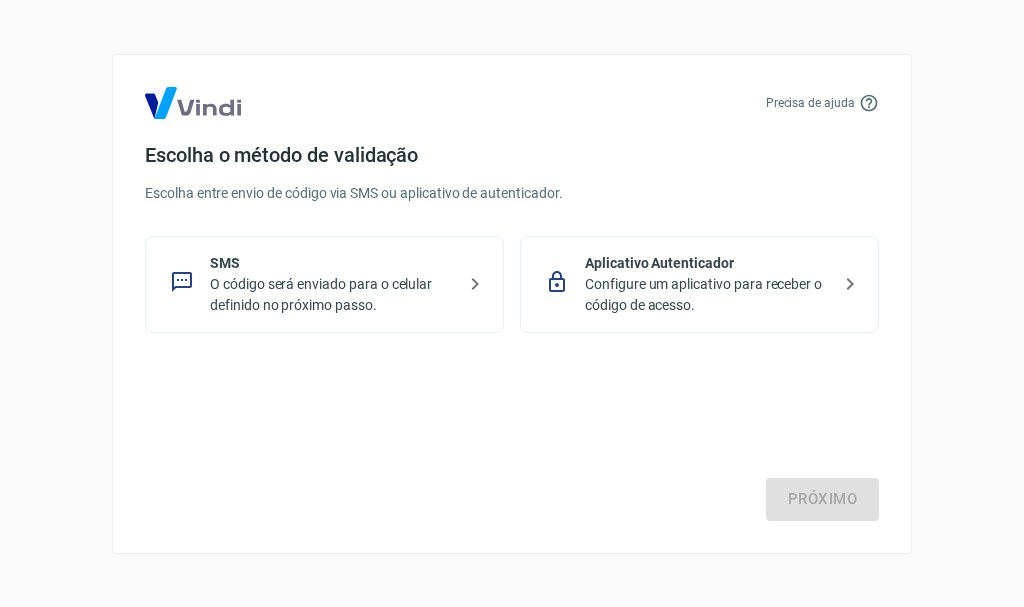 click on "O código será enviado para o celular definido no próximo passo." at bounding box center (332, 295) 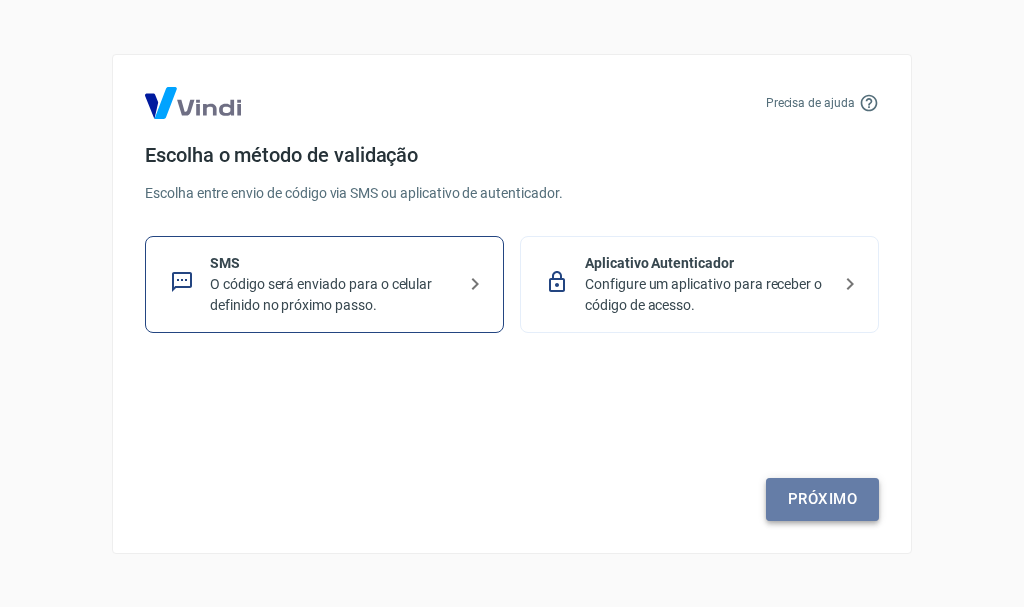 click on "Próximo" at bounding box center (822, 499) 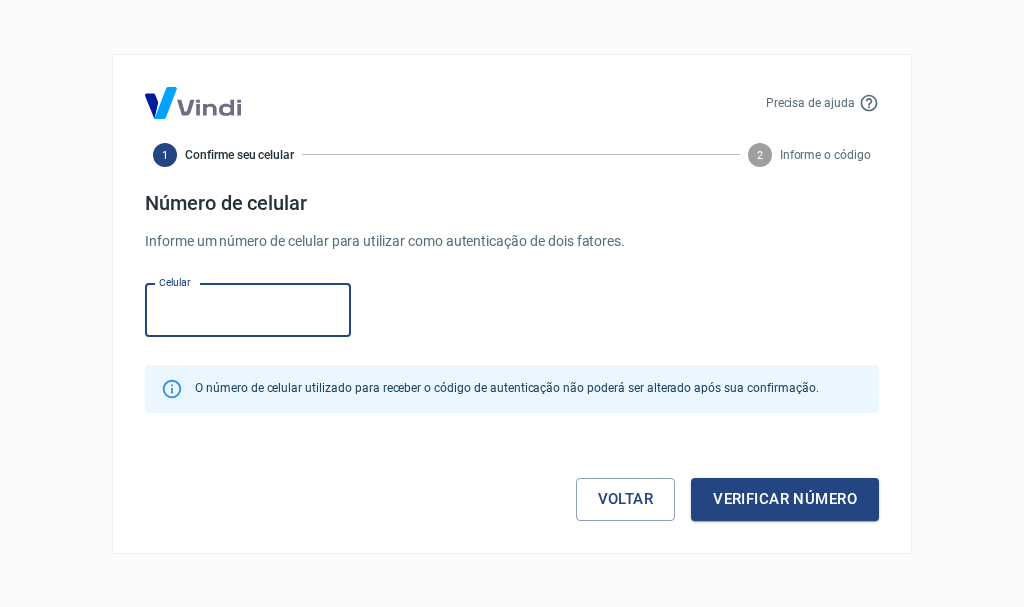 click on "Celular" at bounding box center [248, 310] 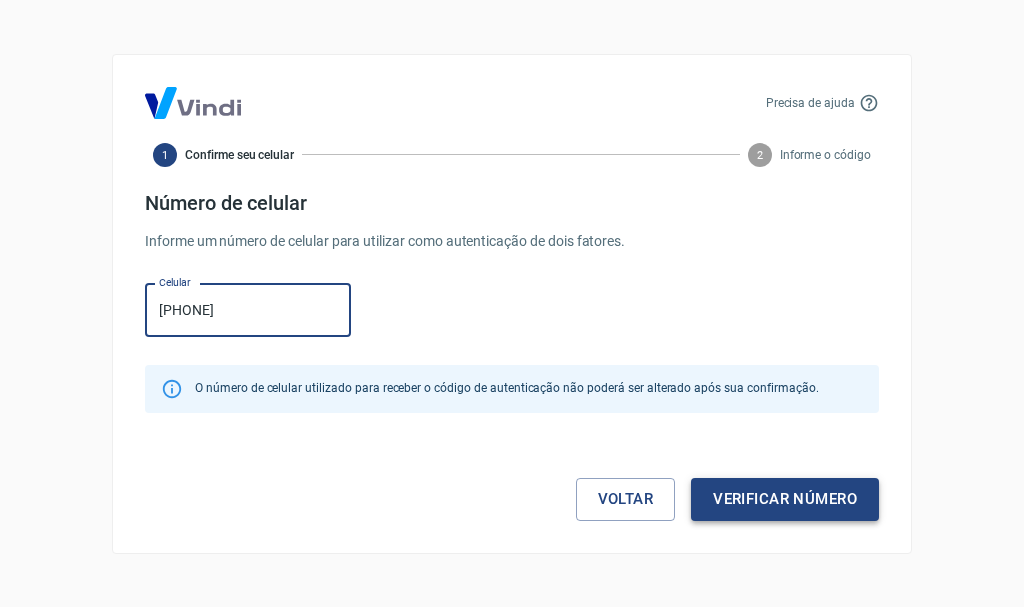 type on "(19) 98421-2061" 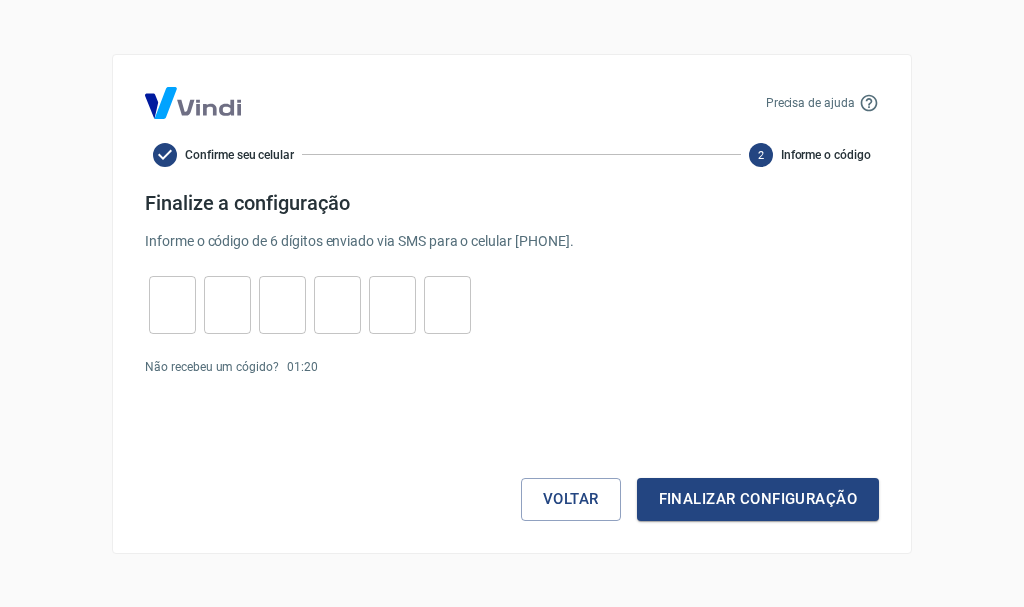 click at bounding box center (172, 304) 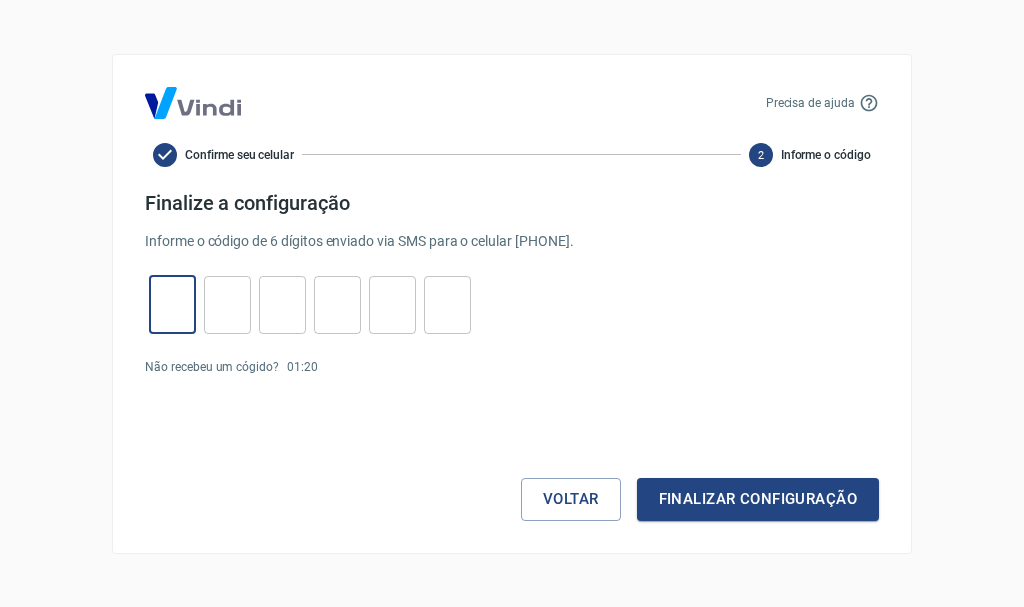 type on "3" 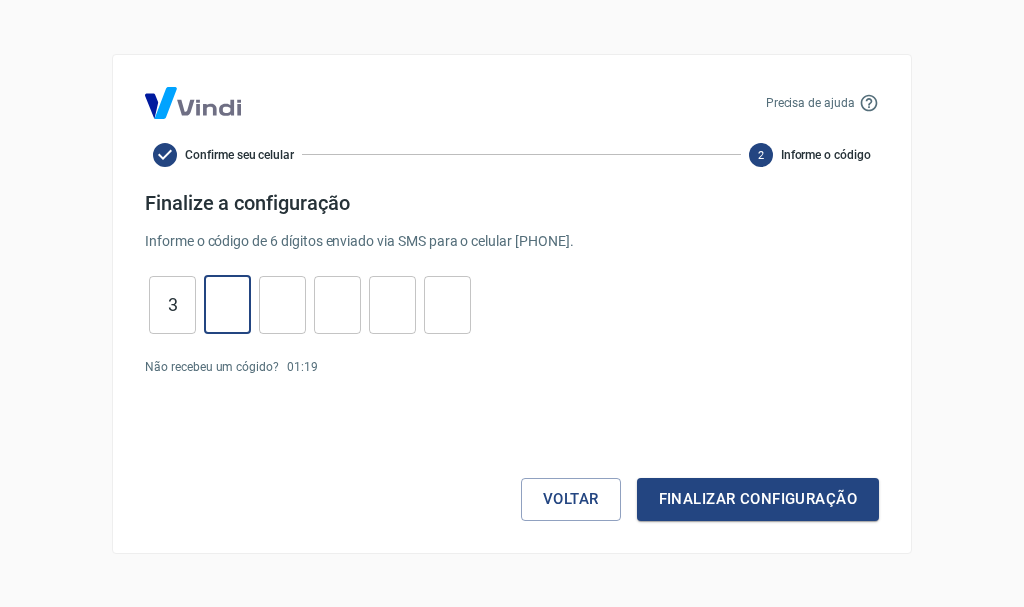type on "8" 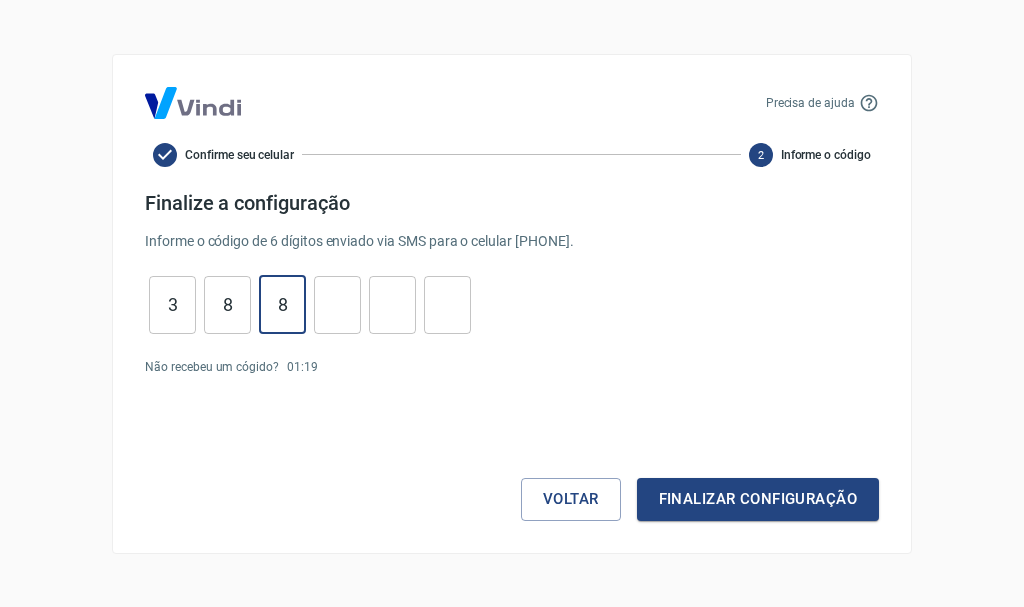 type on "8" 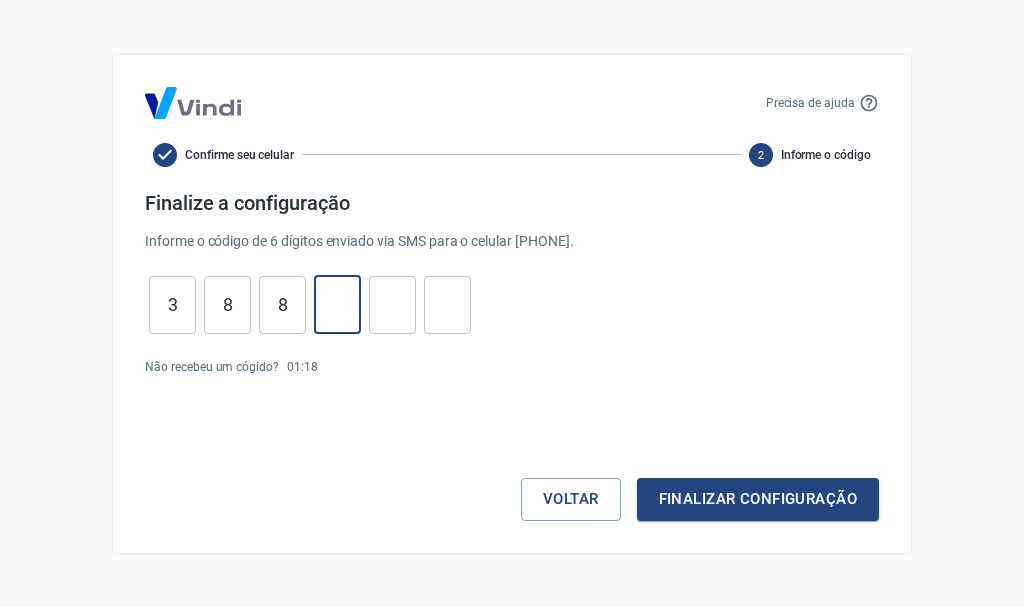 type on "3" 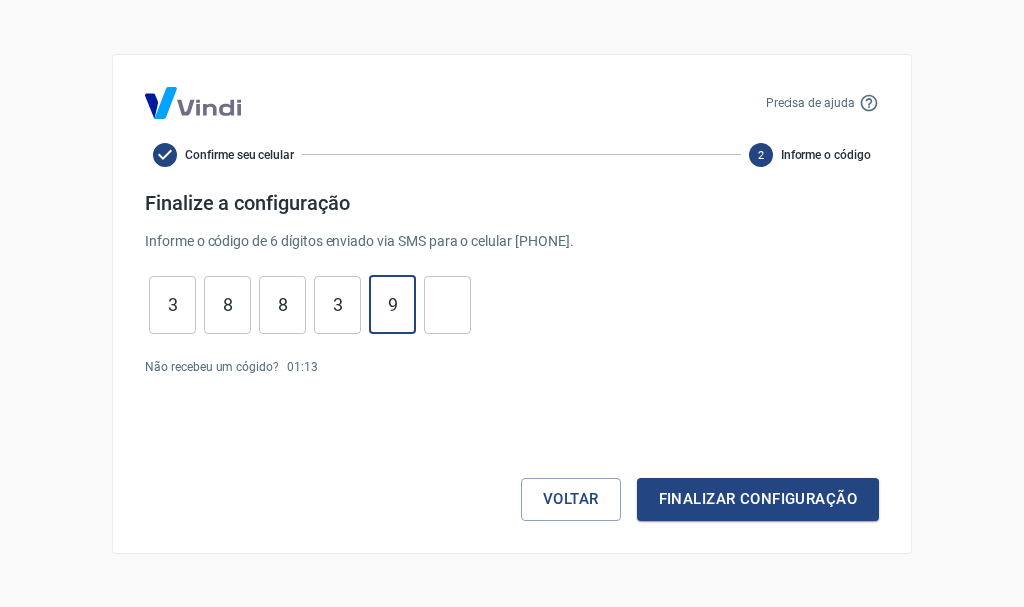 type on "9" 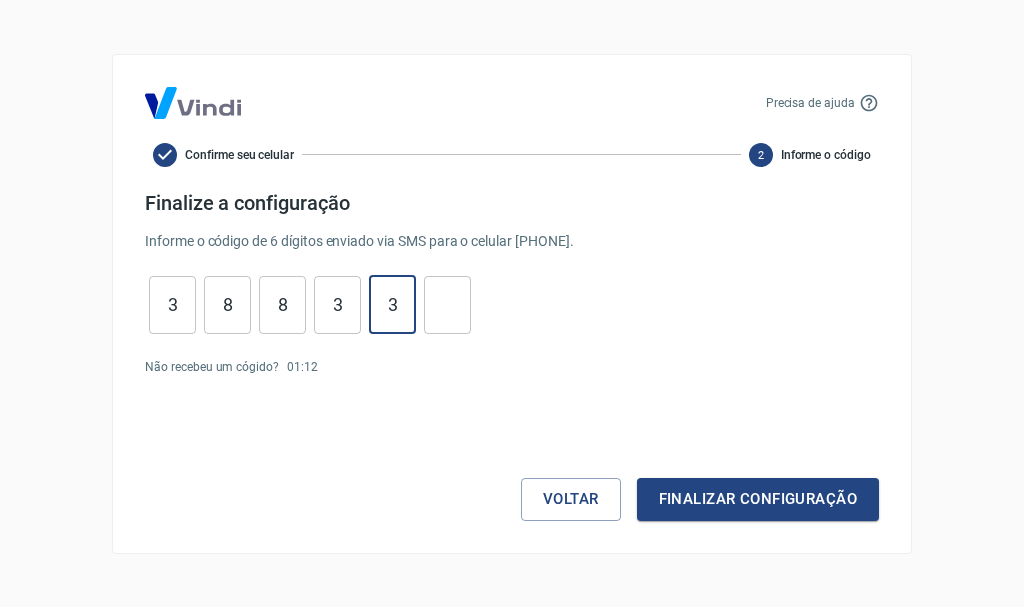 type on "3" 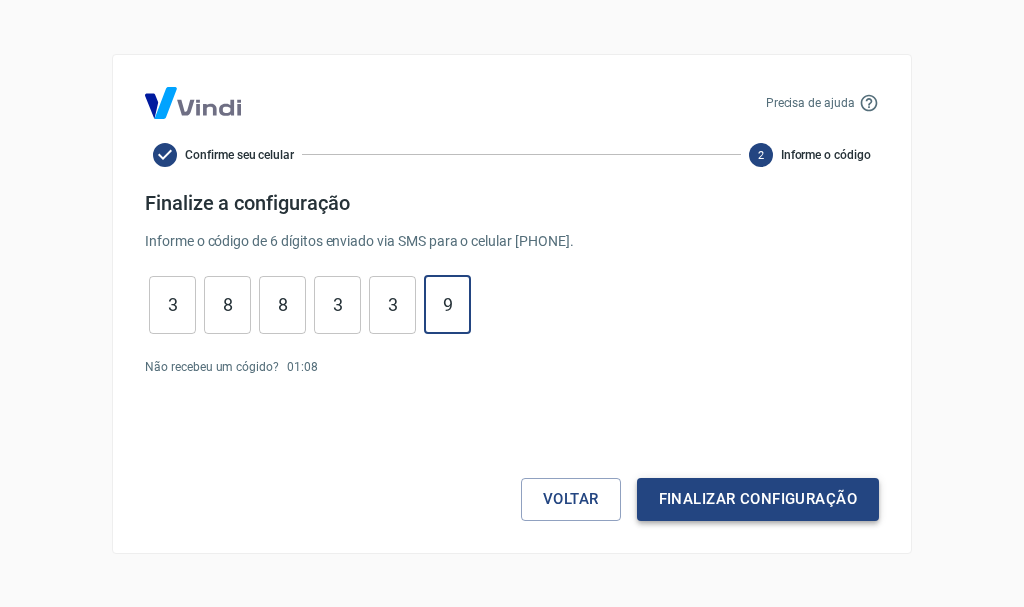 type on "9" 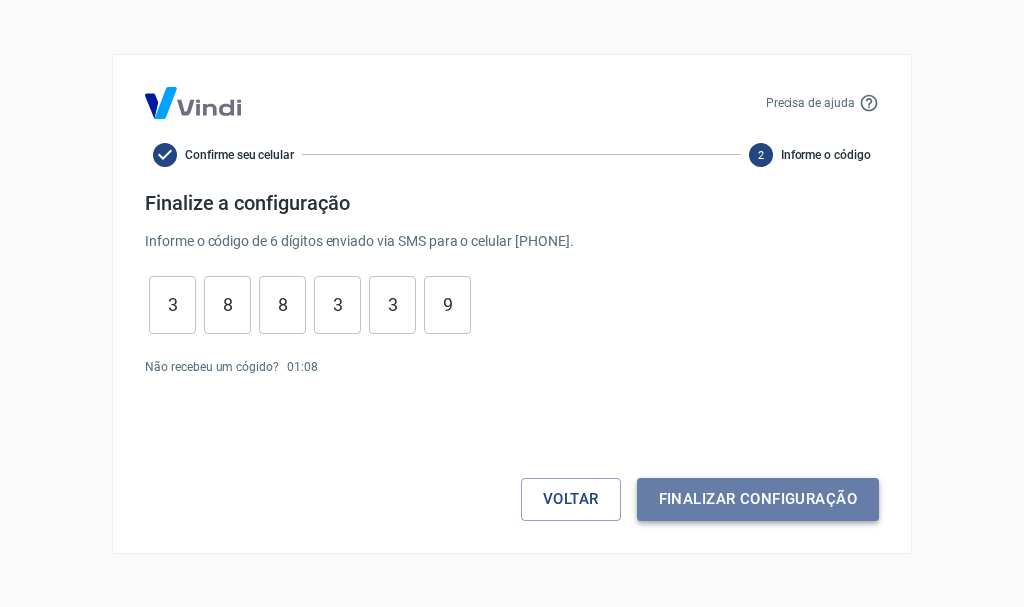 click on "Finalizar configuração" at bounding box center [758, 499] 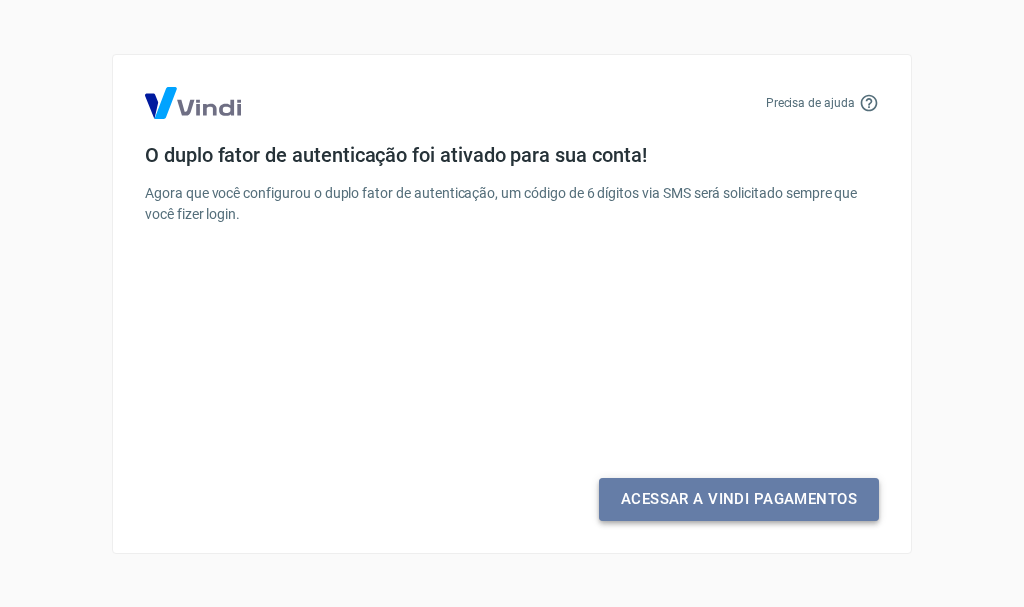 click on "Acessar a Vindi Pagamentos" at bounding box center [739, 499] 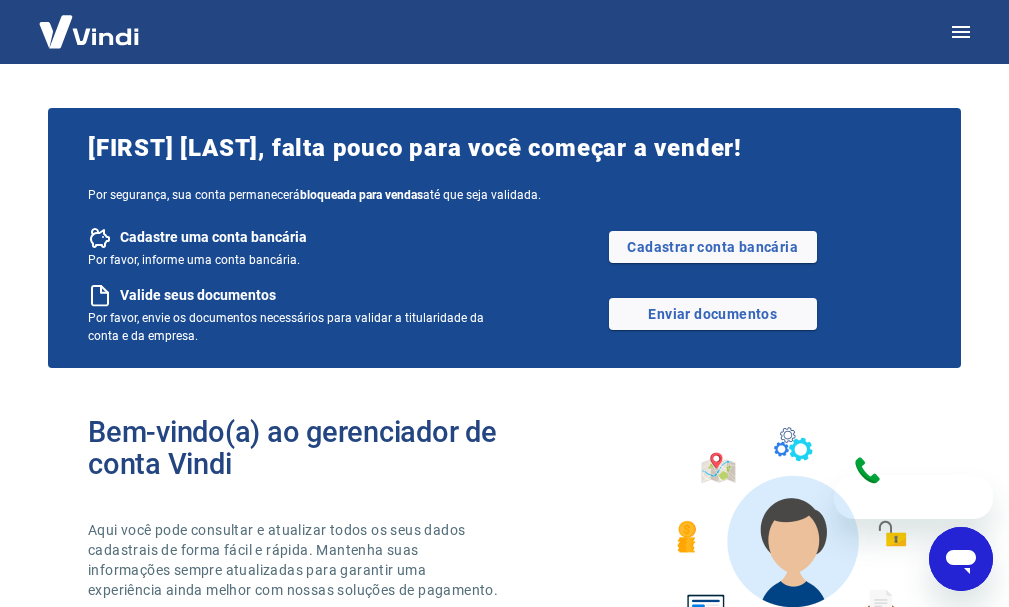 scroll, scrollTop: 0, scrollLeft: 0, axis: both 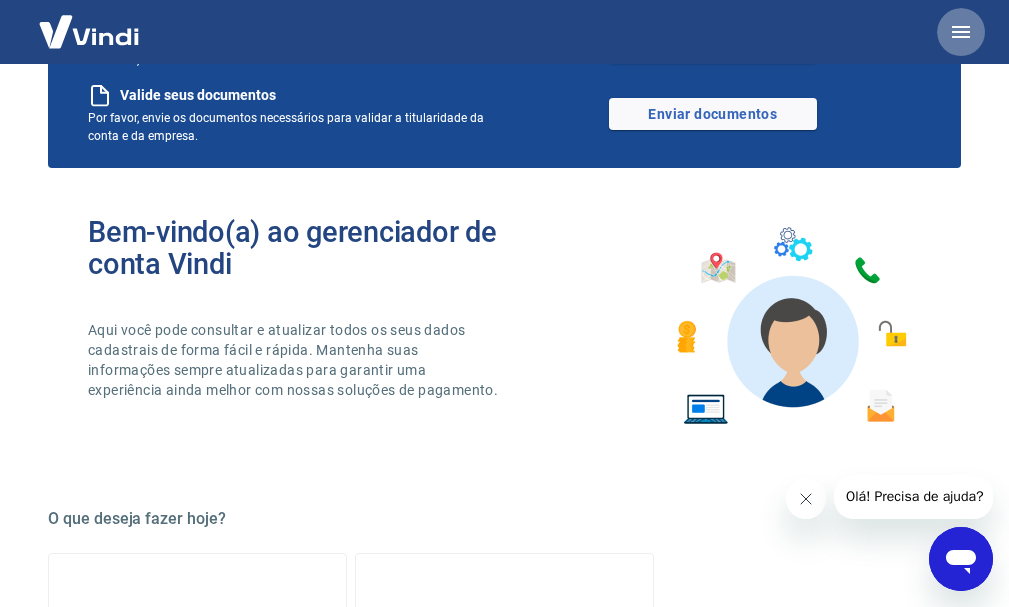 click at bounding box center (961, 32) 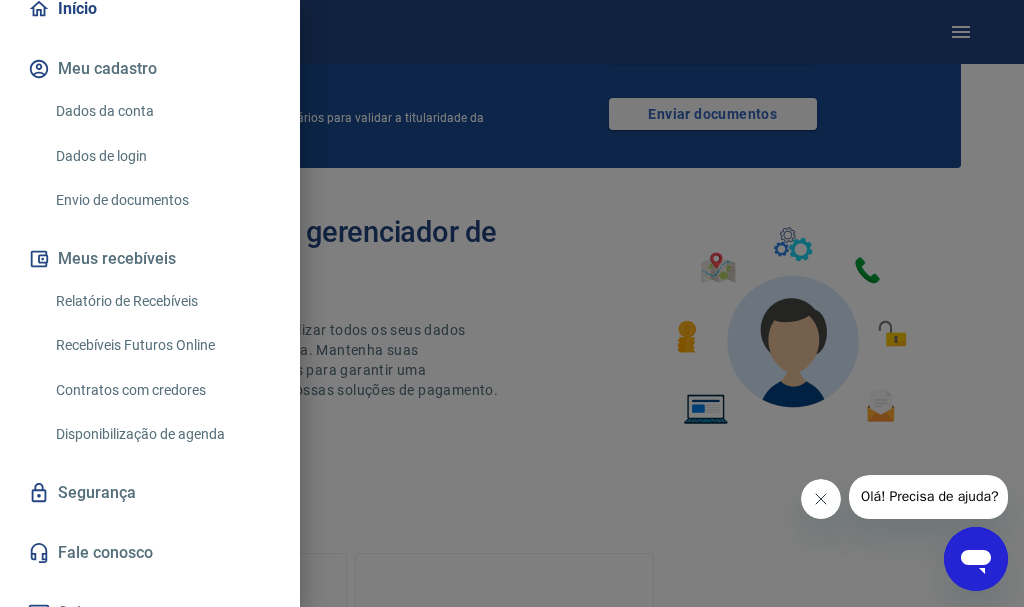 scroll, scrollTop: 249, scrollLeft: 0, axis: vertical 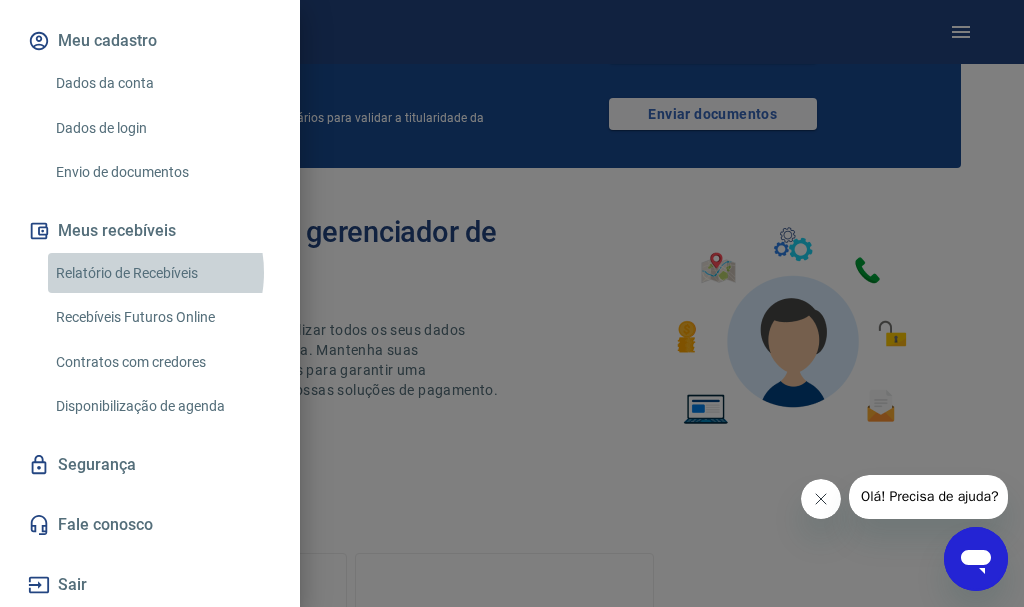 click on "Relatório de Recebíveis" at bounding box center [162, 273] 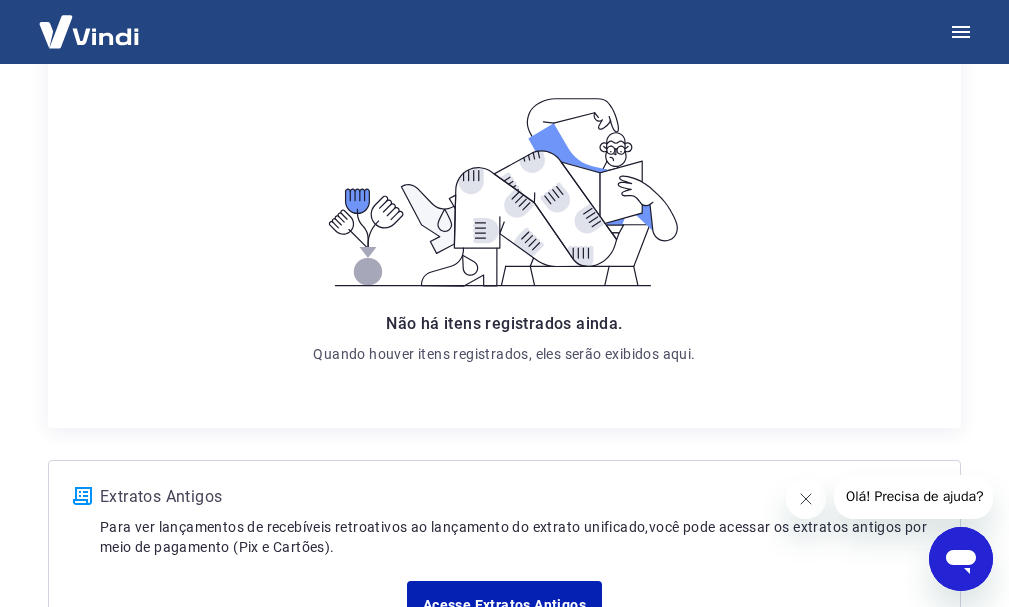 scroll, scrollTop: 0, scrollLeft: 0, axis: both 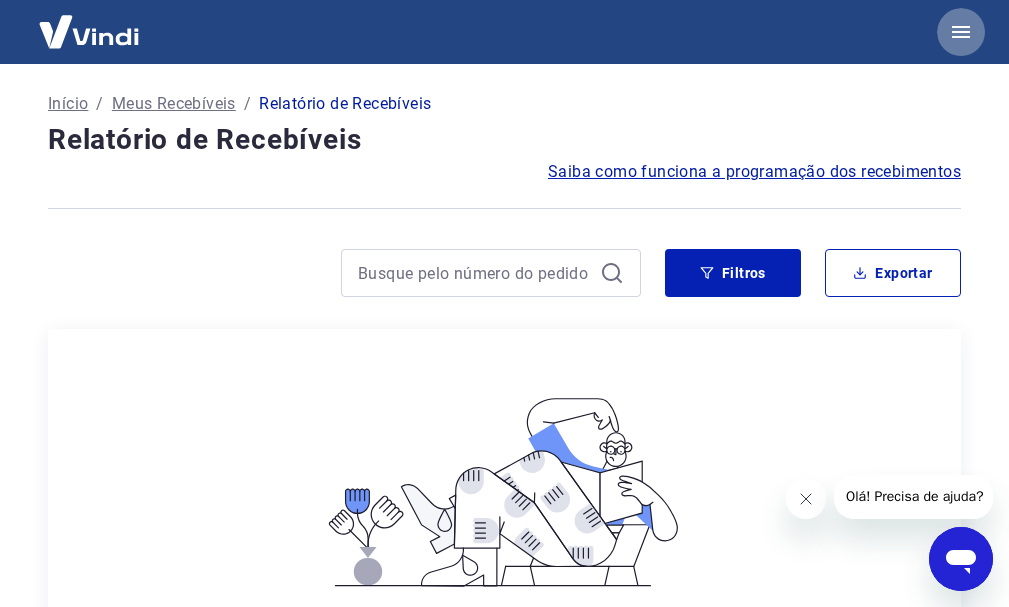 click 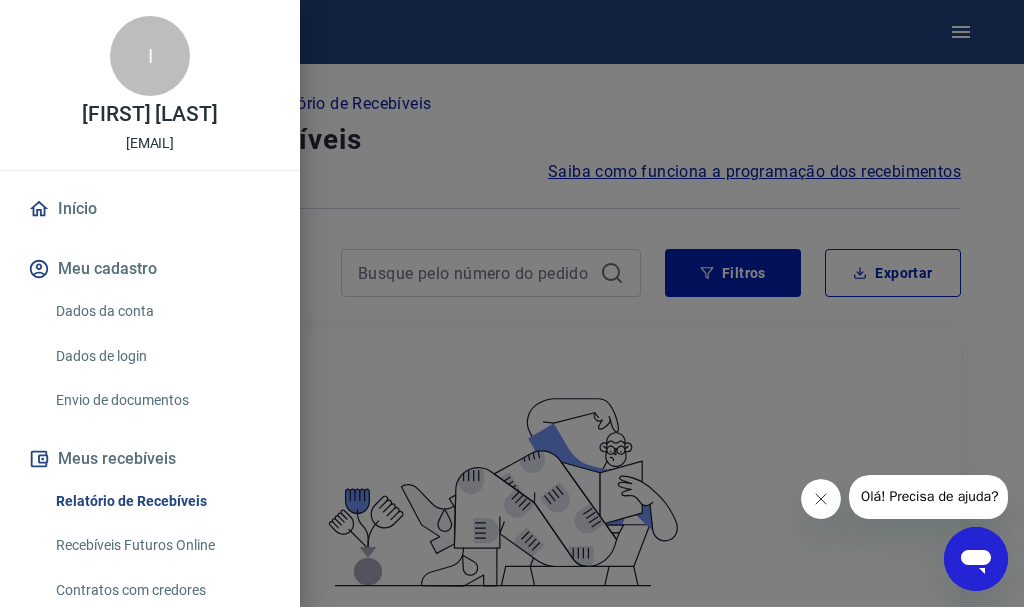 click on "Início" at bounding box center [150, 209] 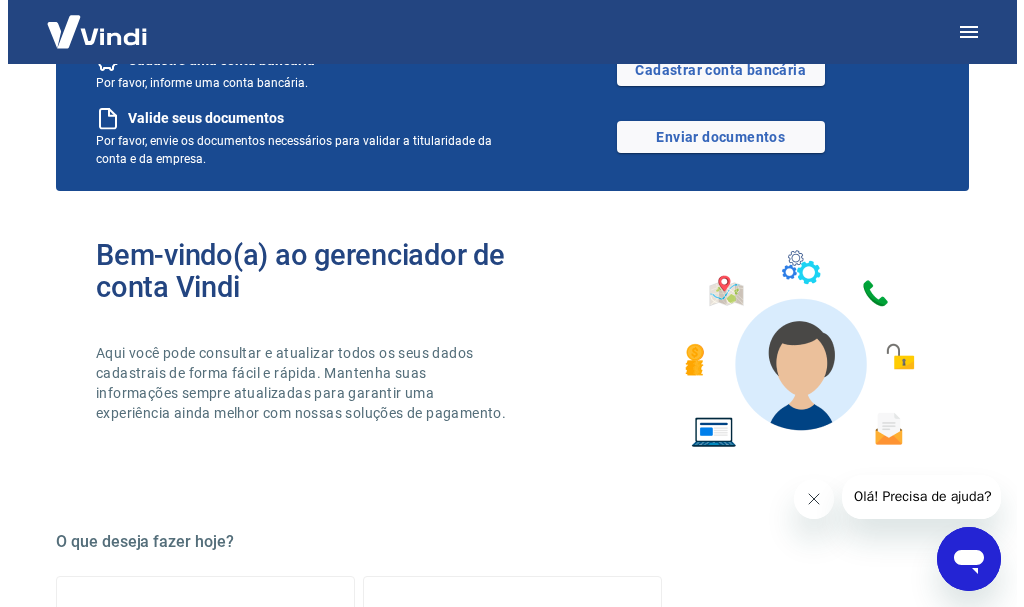 scroll, scrollTop: 0, scrollLeft: 0, axis: both 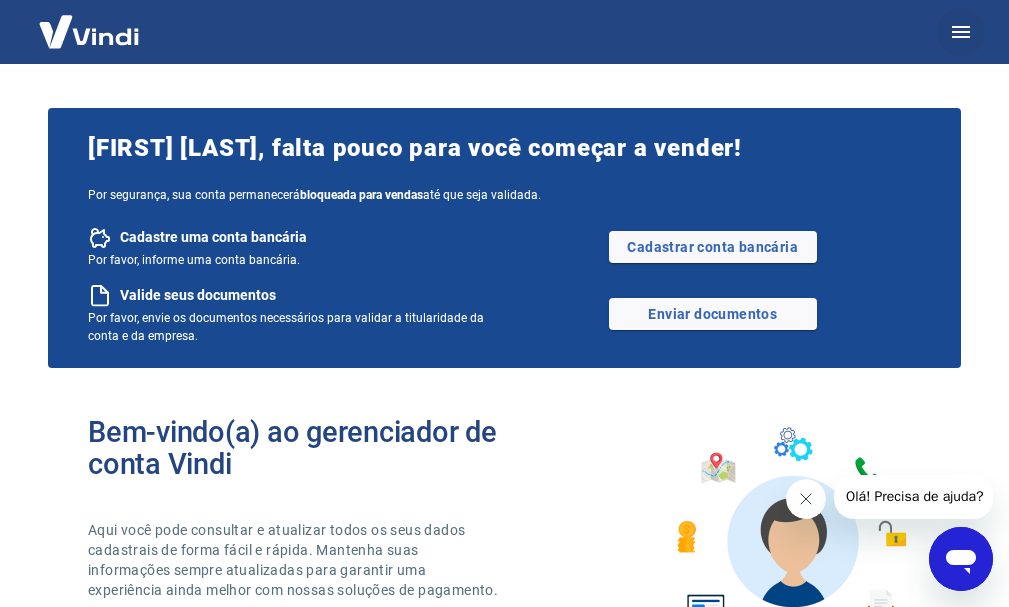 click 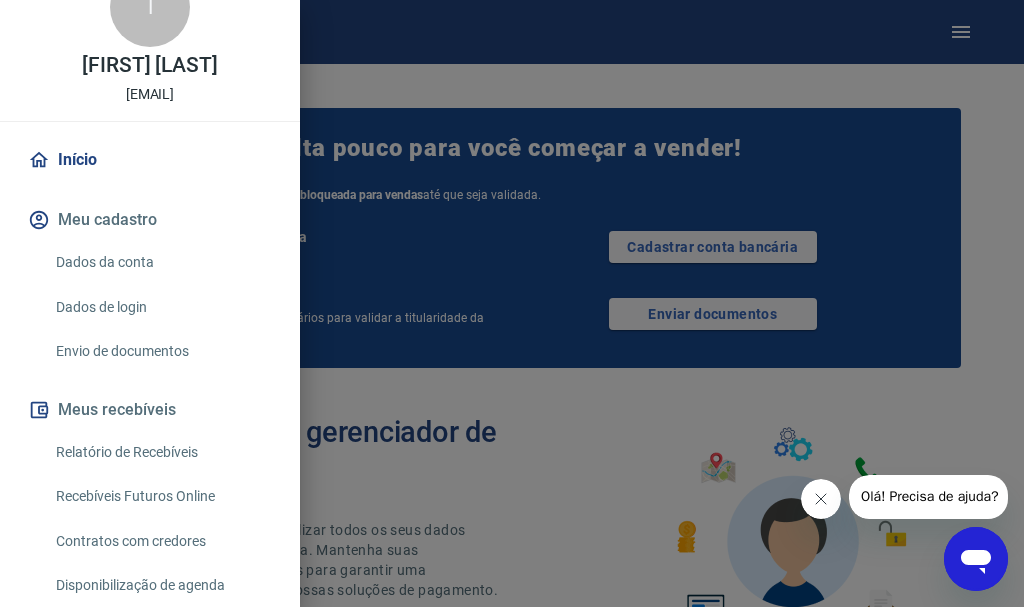 scroll, scrollTop: 0, scrollLeft: 0, axis: both 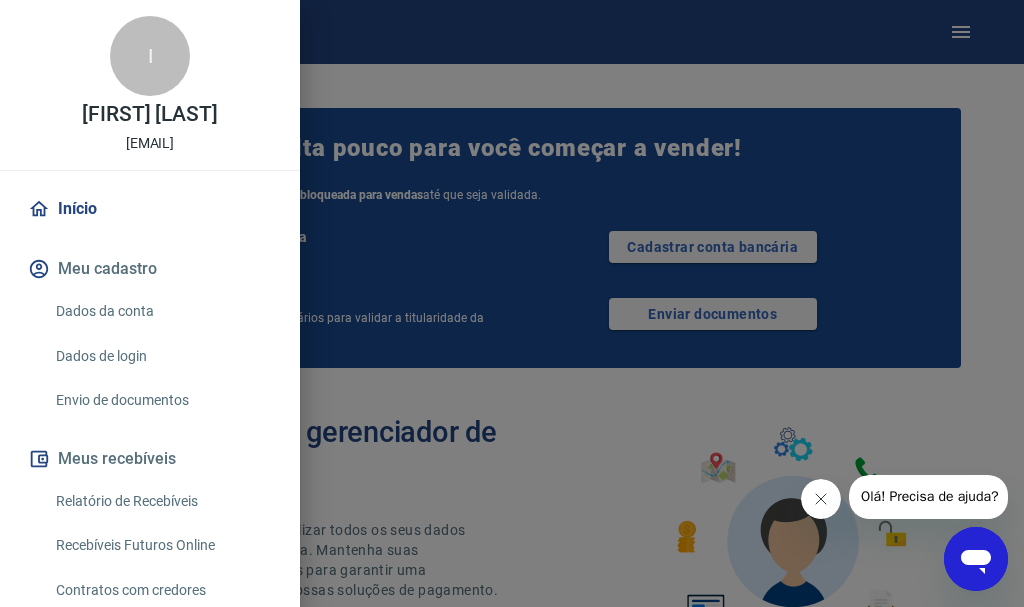 click at bounding box center (512, 303) 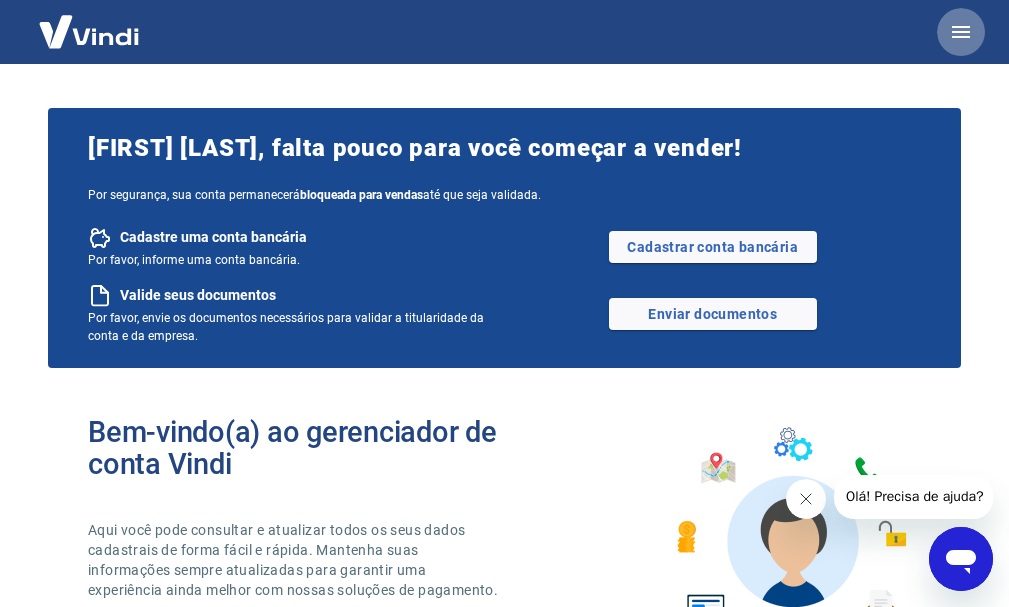 click at bounding box center [961, 32] 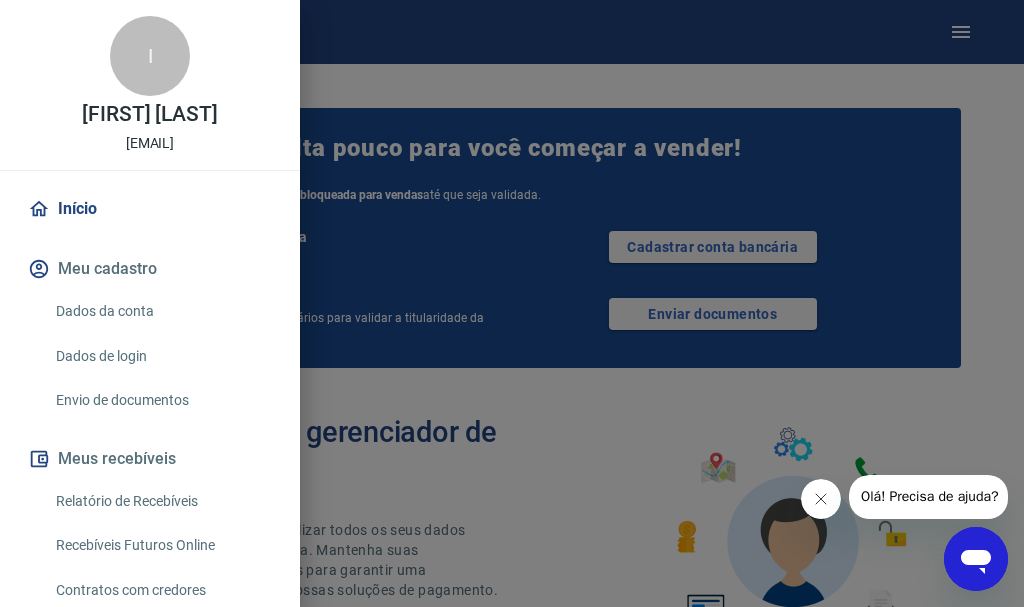 scroll, scrollTop: 249, scrollLeft: 0, axis: vertical 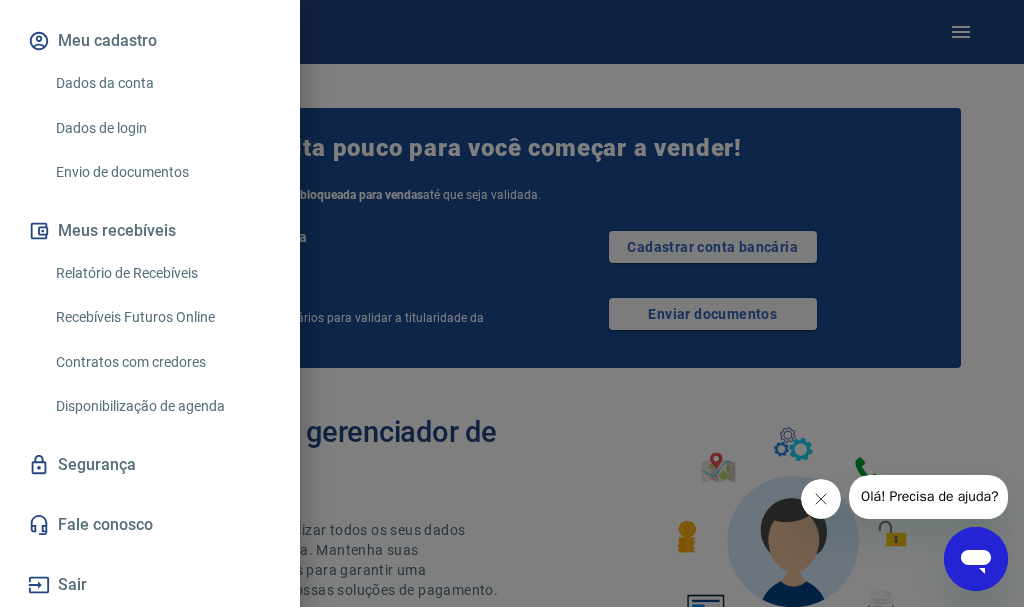 click on "Sair" at bounding box center [150, 585] 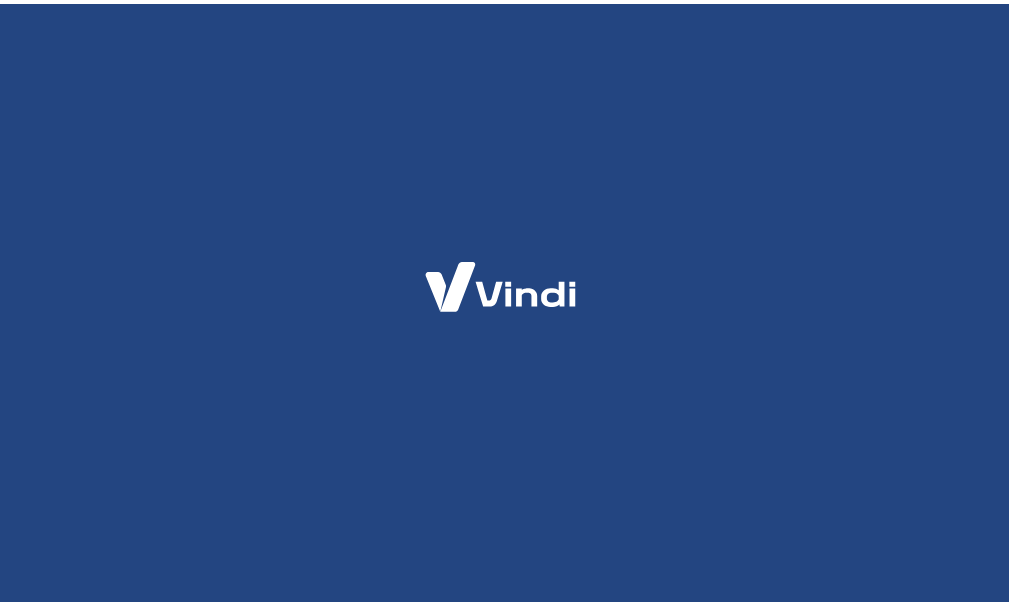 scroll, scrollTop: 0, scrollLeft: 0, axis: both 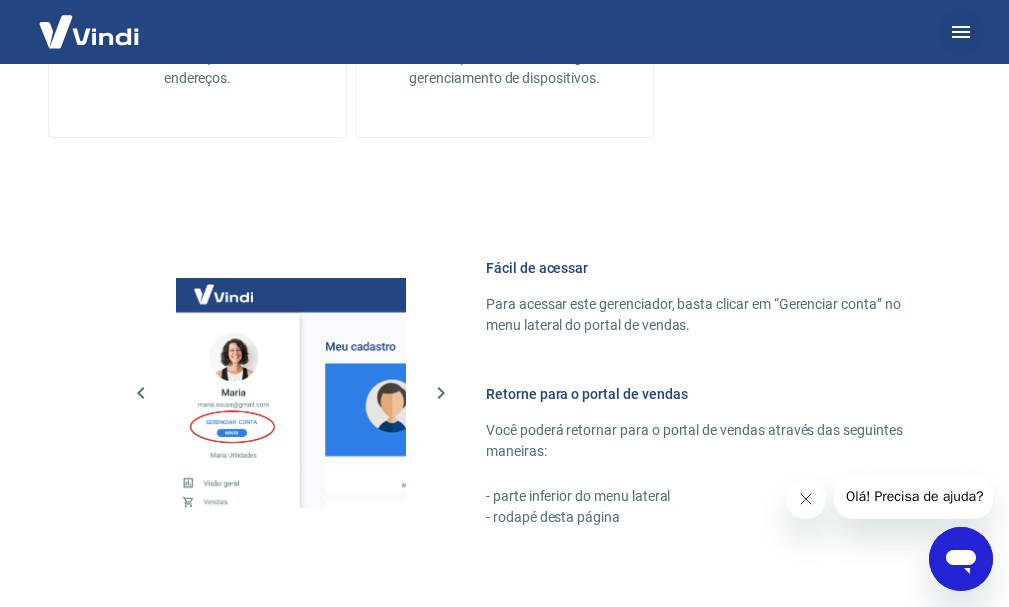 click at bounding box center [961, 32] 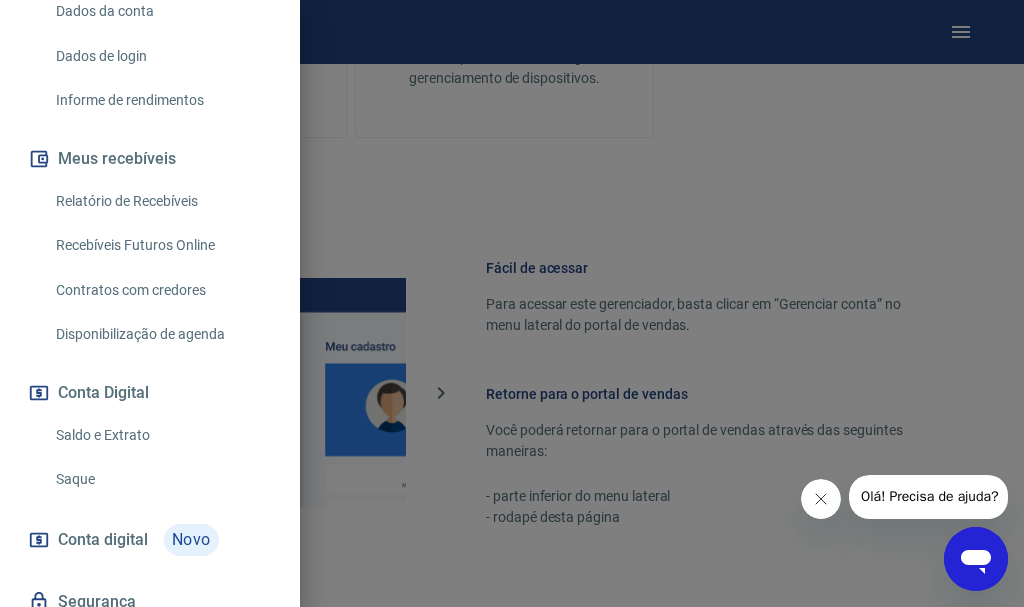 scroll, scrollTop: 437, scrollLeft: 0, axis: vertical 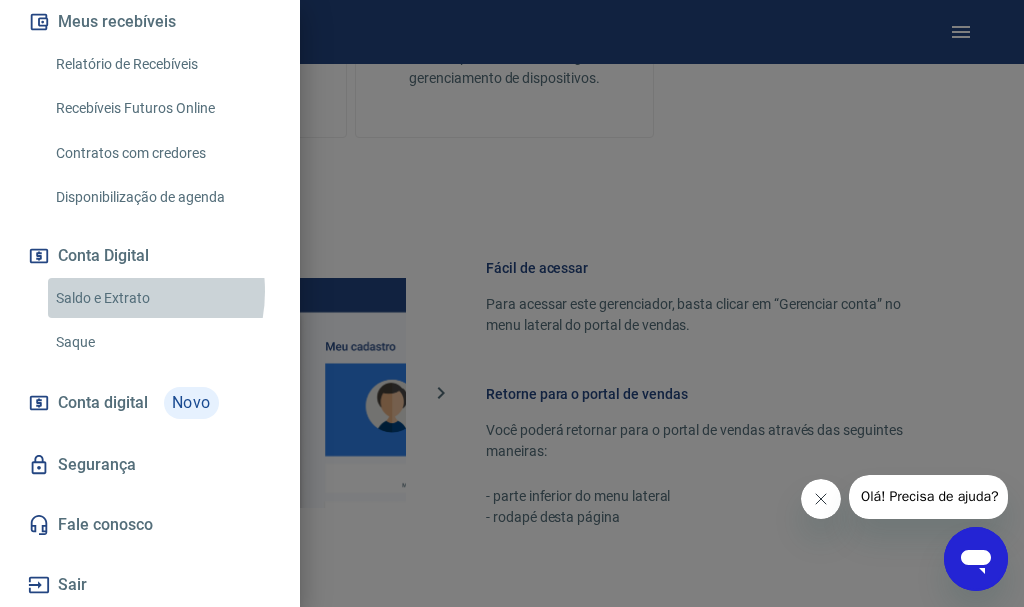 click on "Saldo e Extrato" at bounding box center [162, 298] 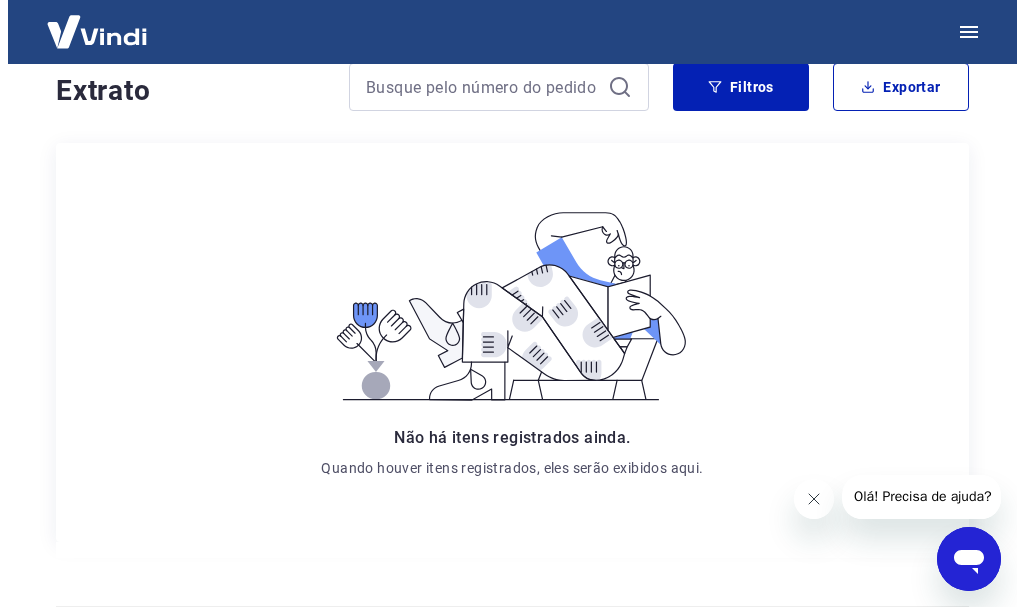 scroll, scrollTop: 200, scrollLeft: 0, axis: vertical 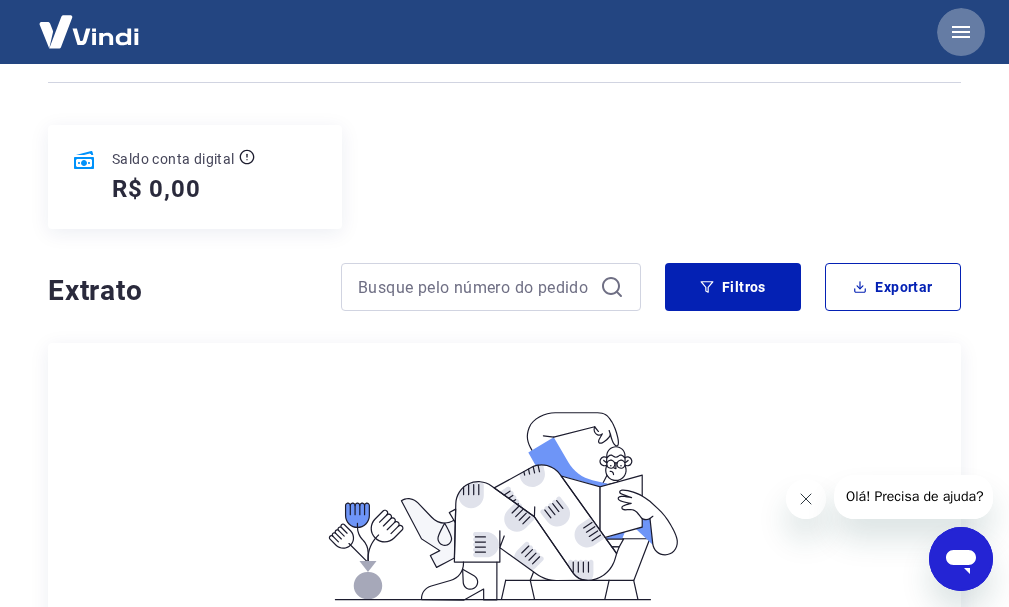 click 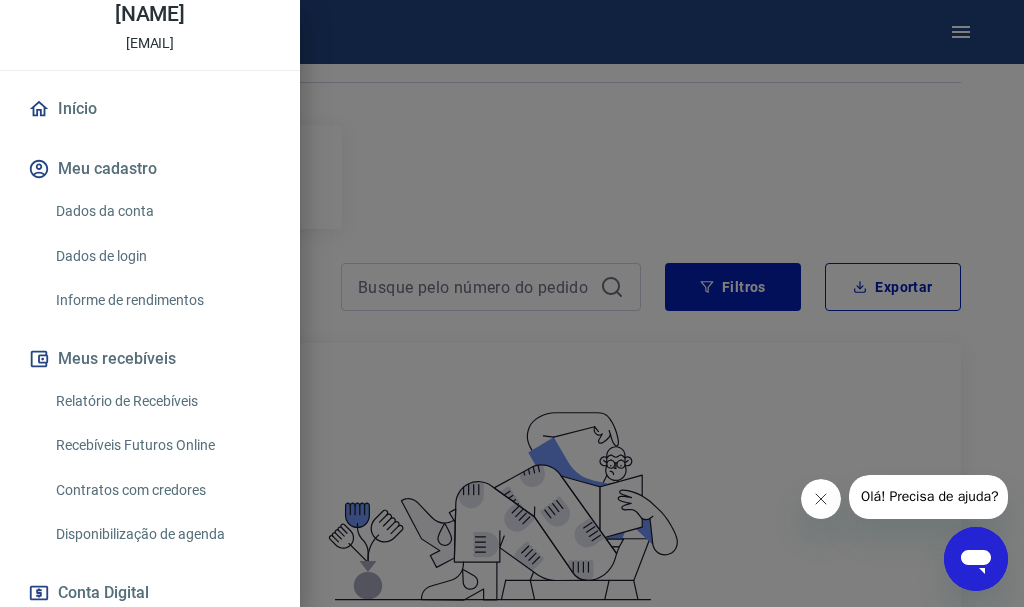 scroll, scrollTop: 437, scrollLeft: 0, axis: vertical 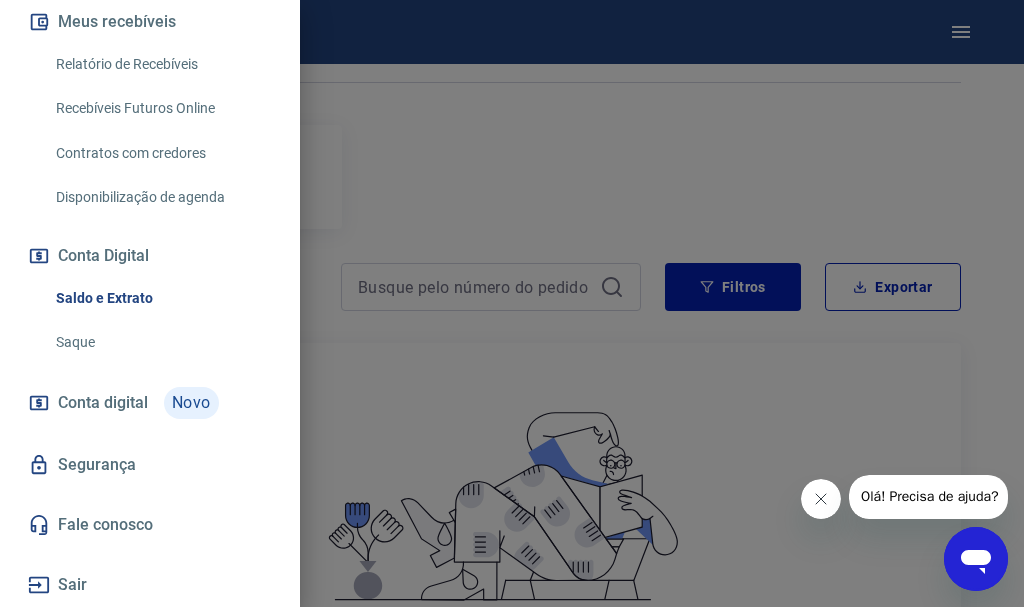 click on "Segurança" at bounding box center [150, 465] 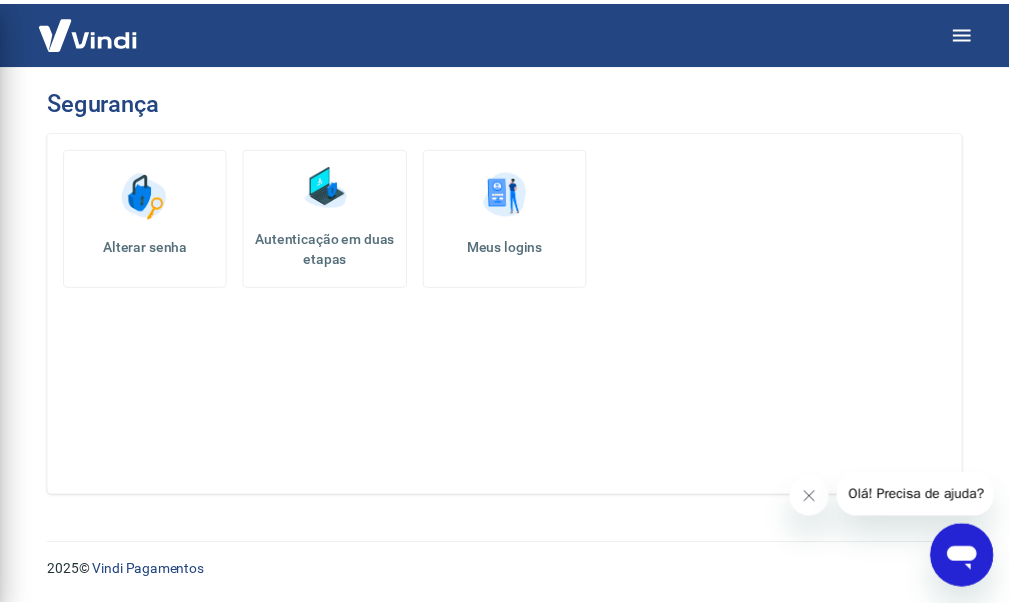 scroll, scrollTop: 0, scrollLeft: 0, axis: both 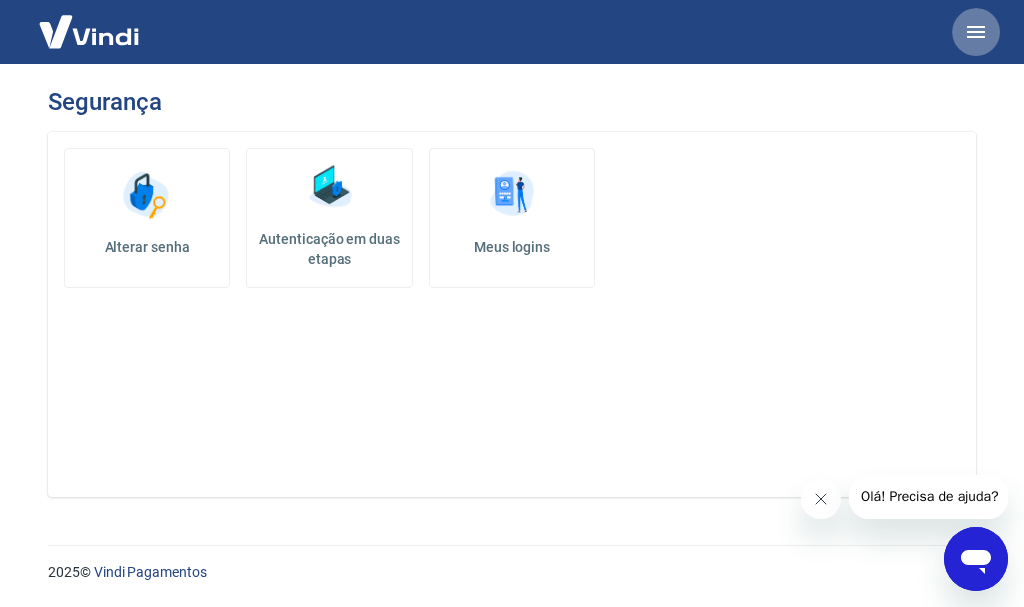 click 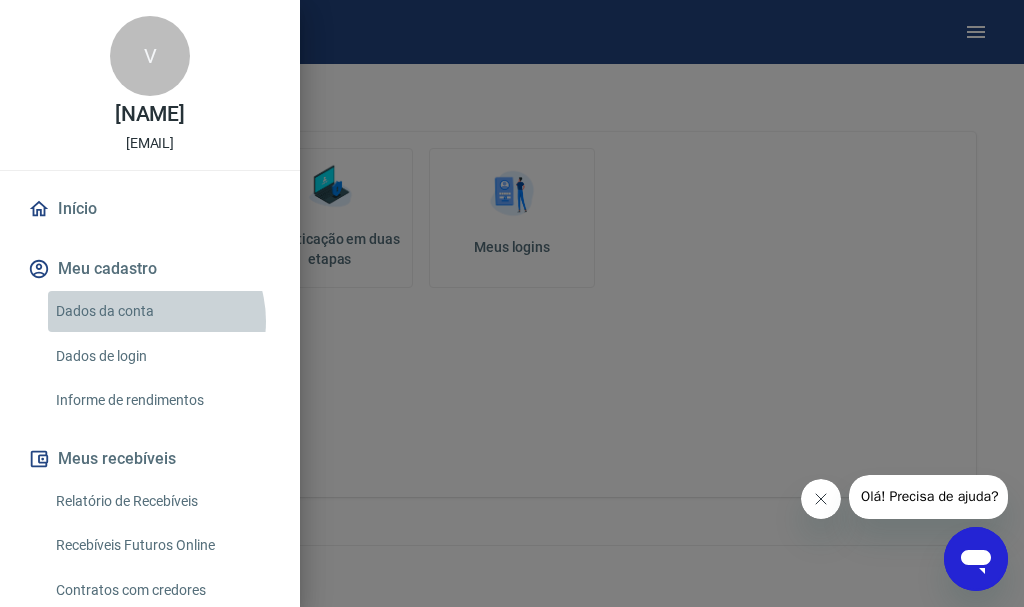 click on "Dados da conta" at bounding box center (162, 311) 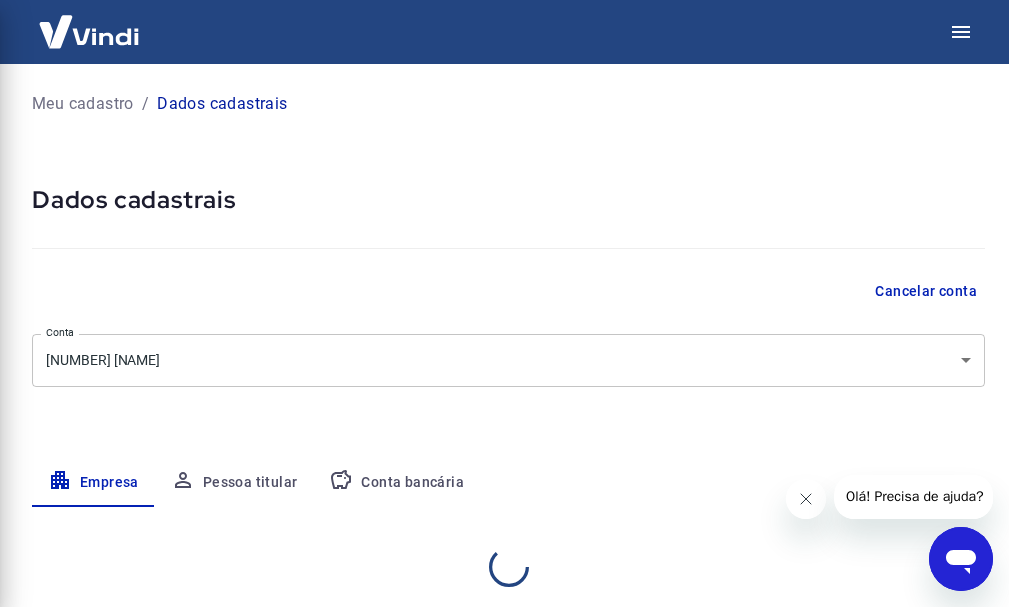 select on "SP" 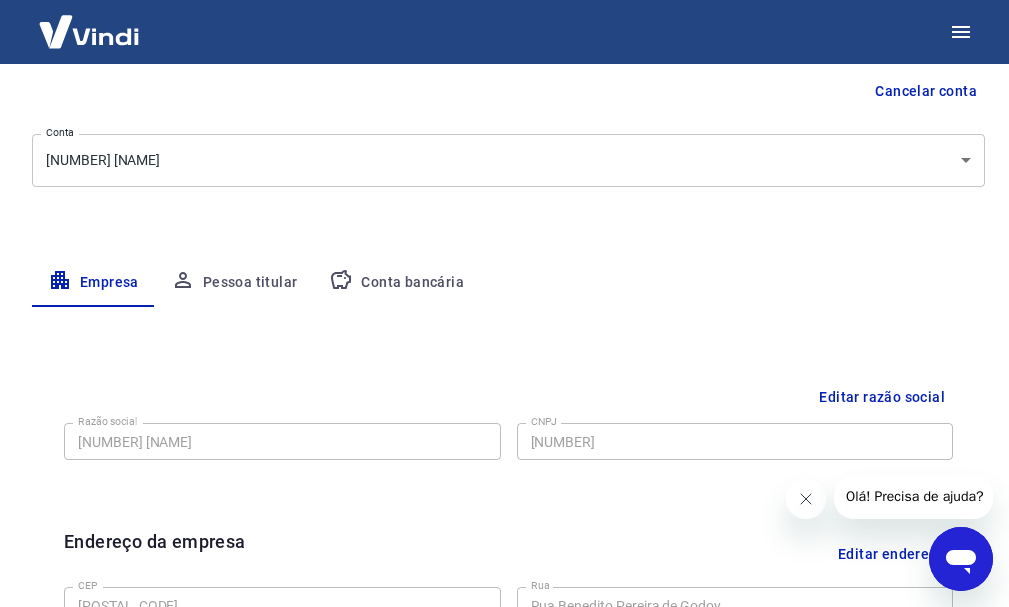scroll, scrollTop: 0, scrollLeft: 0, axis: both 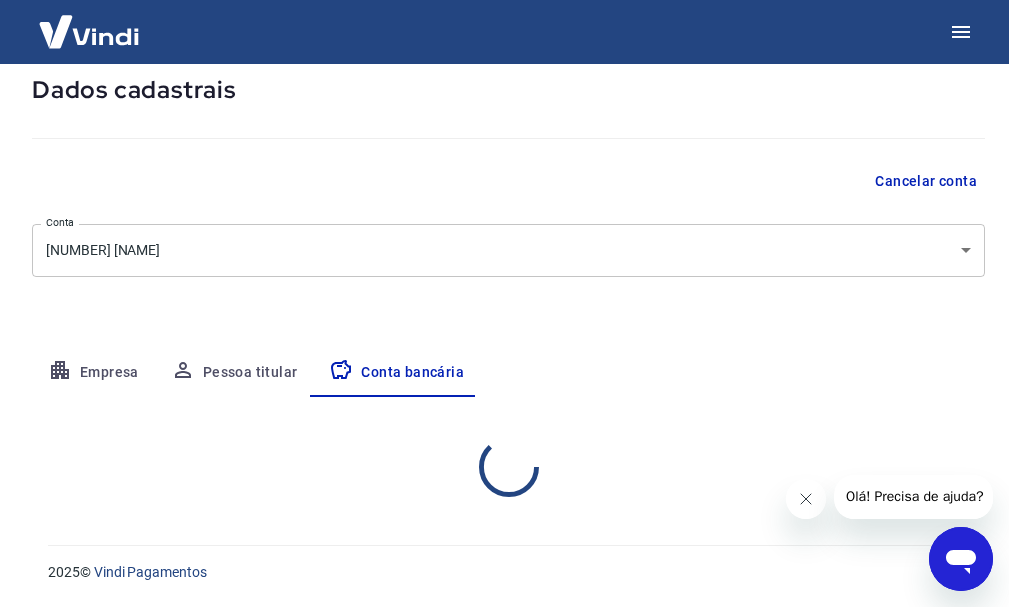 select on "1" 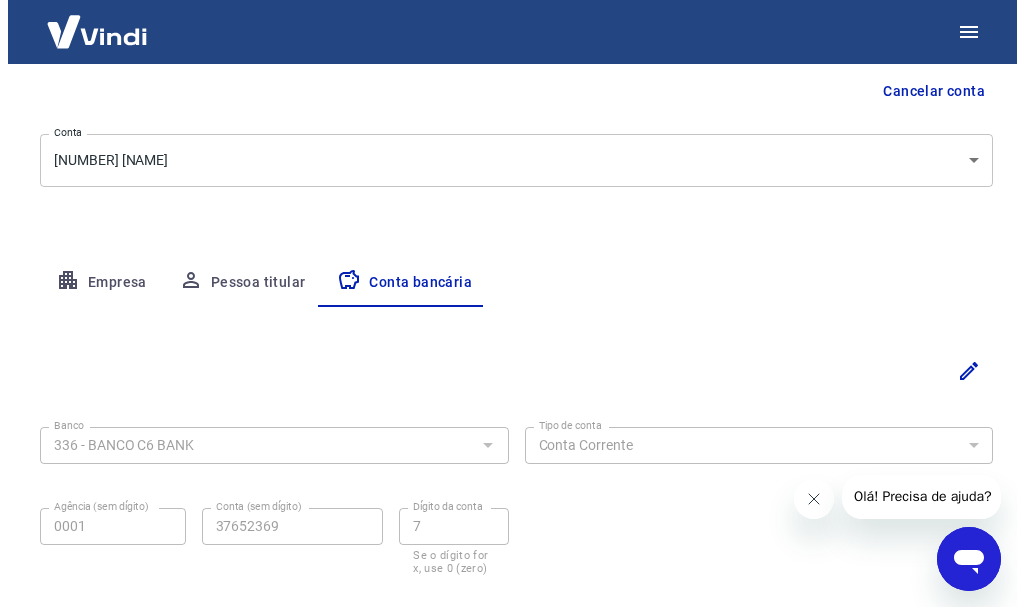 scroll, scrollTop: 300, scrollLeft: 0, axis: vertical 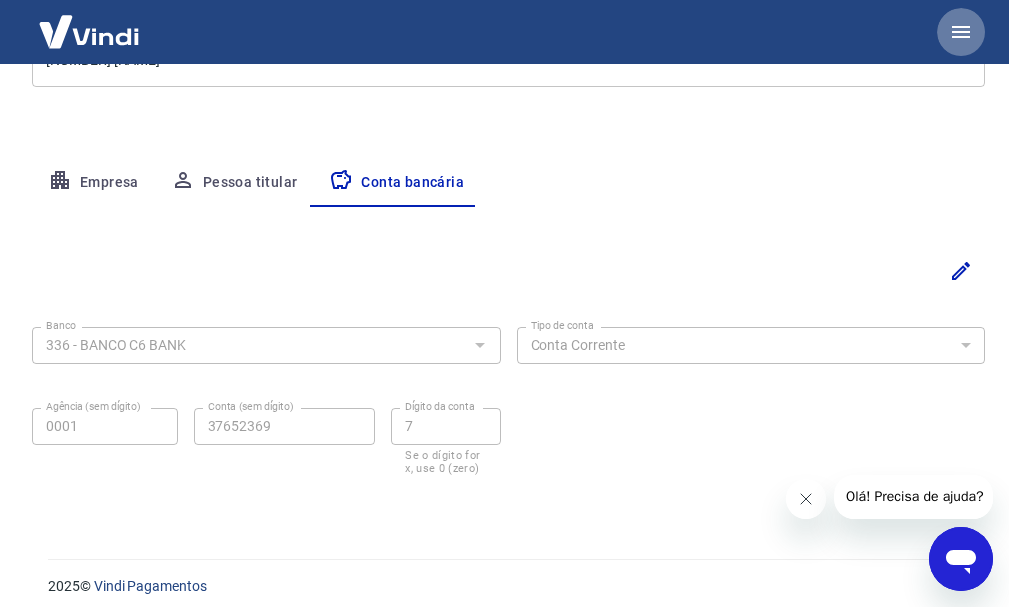 click at bounding box center (961, 32) 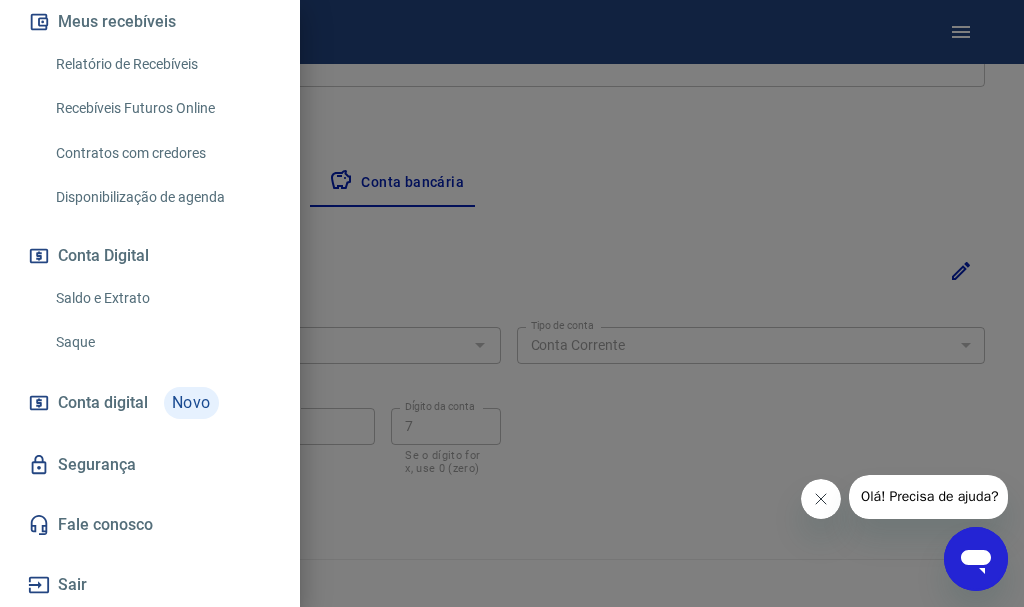 scroll, scrollTop: 137, scrollLeft: 0, axis: vertical 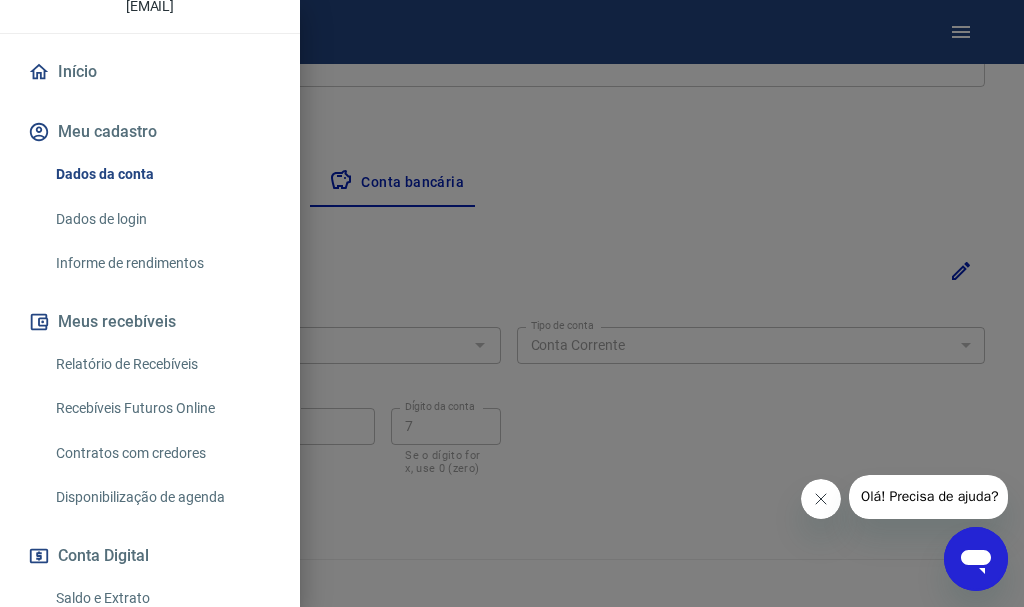click 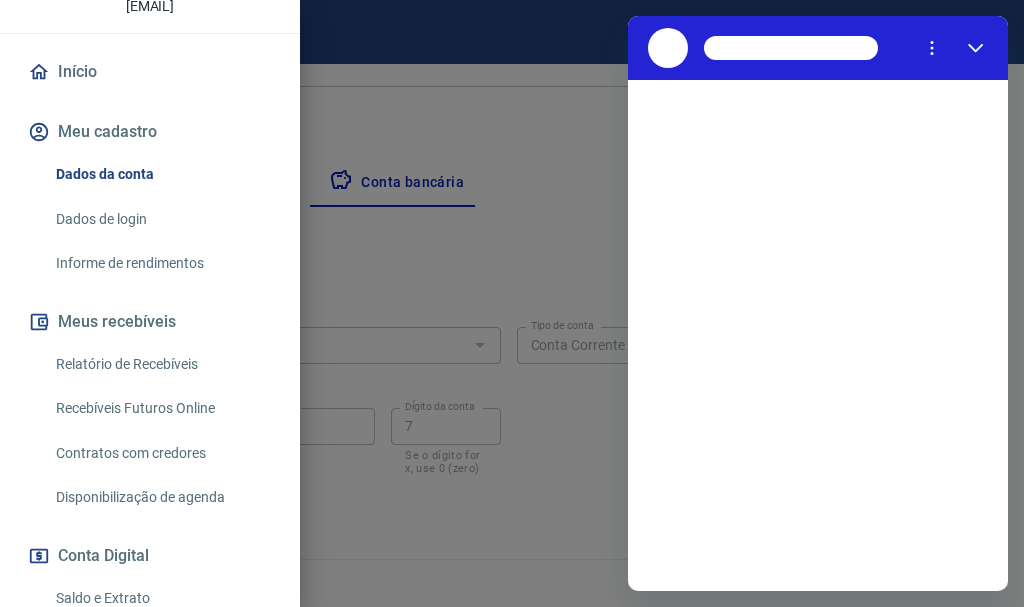 scroll, scrollTop: 0, scrollLeft: 0, axis: both 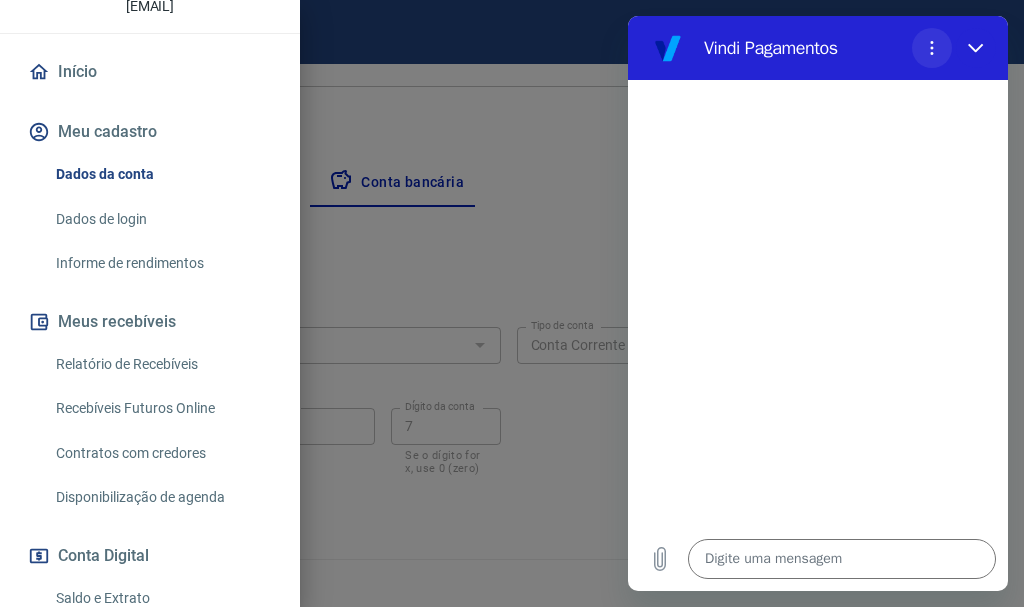 click 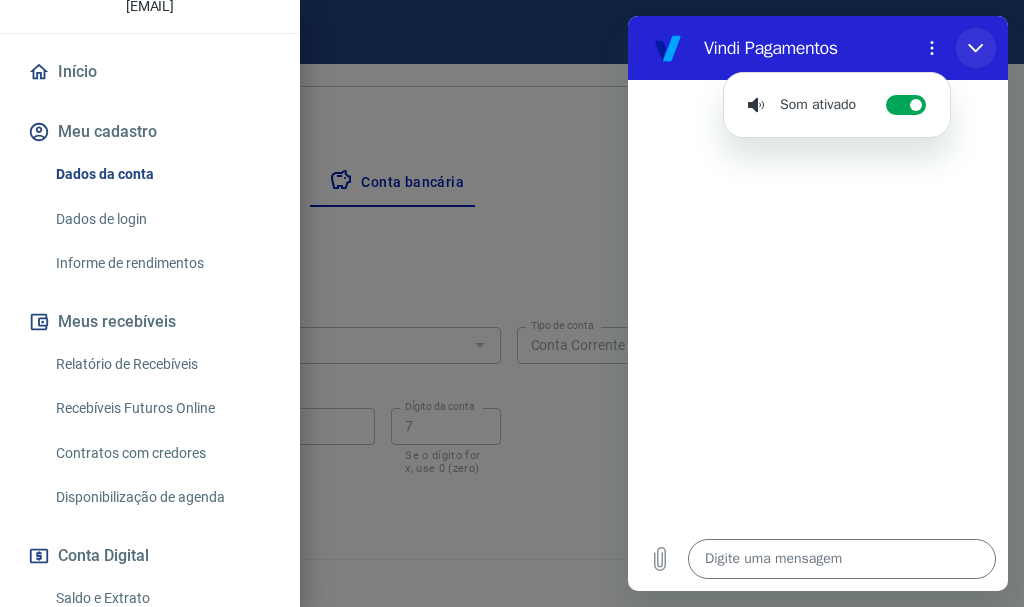 click 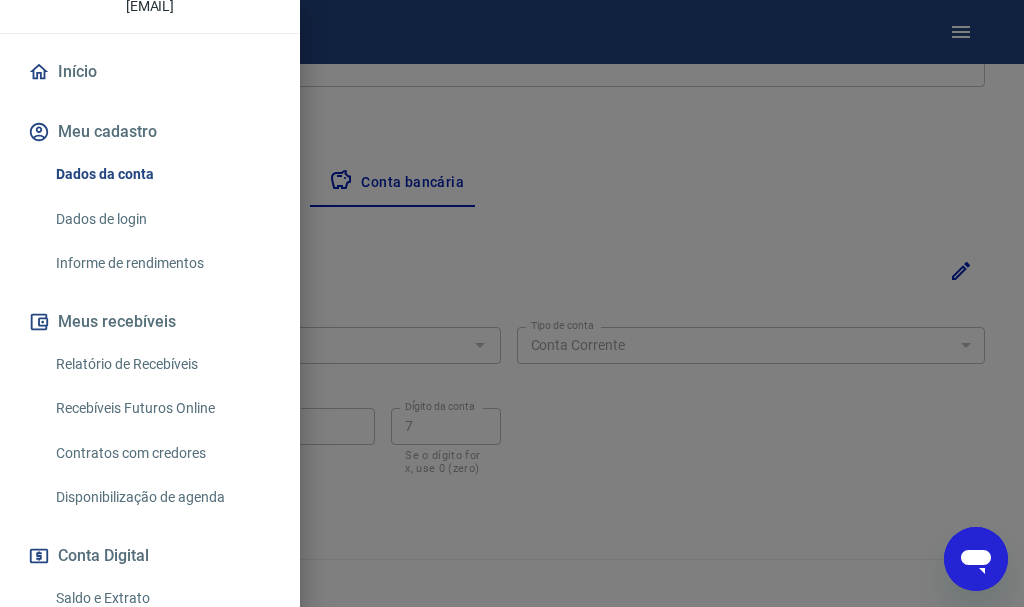 scroll, scrollTop: 0, scrollLeft: 0, axis: both 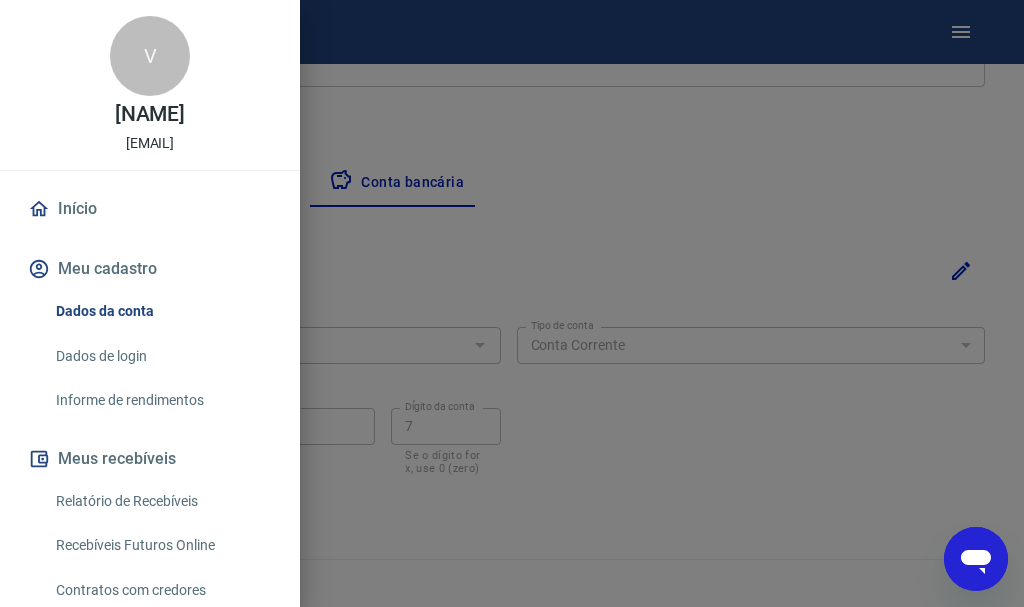 click on "V" at bounding box center (150, 56) 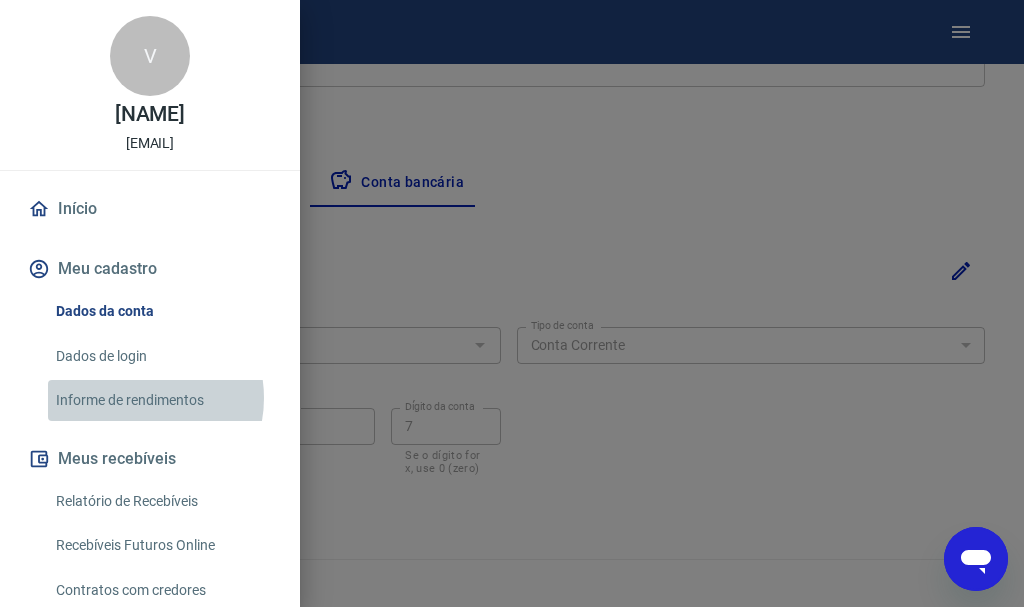 click on "Informe de rendimentos" at bounding box center [162, 400] 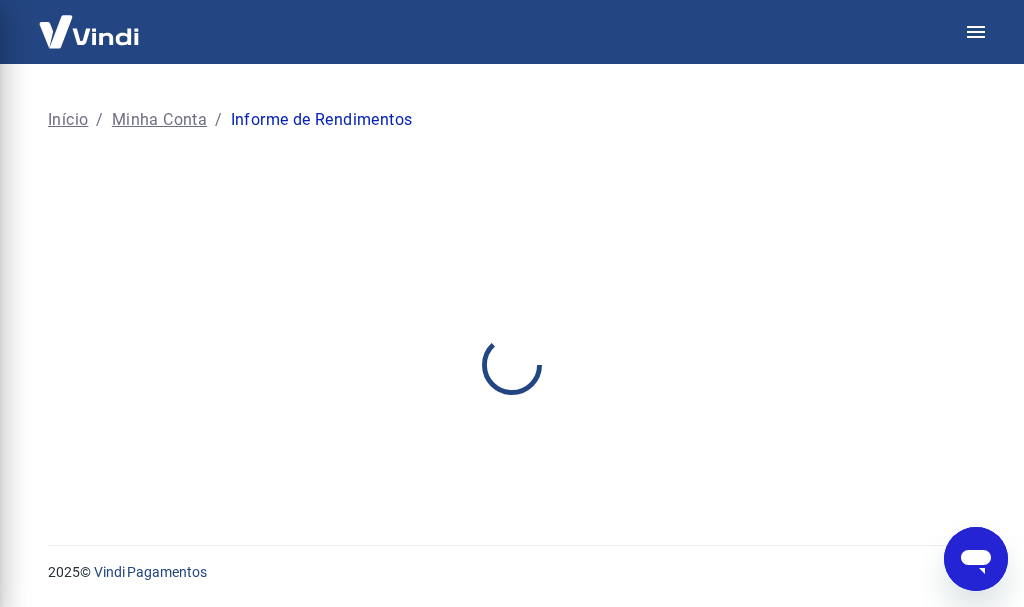 scroll, scrollTop: 0, scrollLeft: 0, axis: both 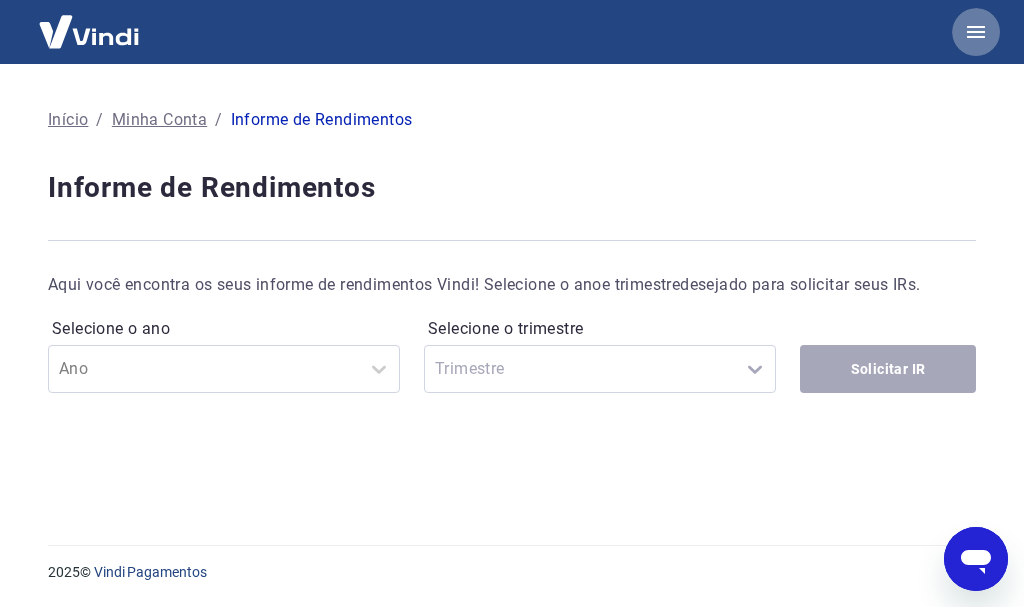 click 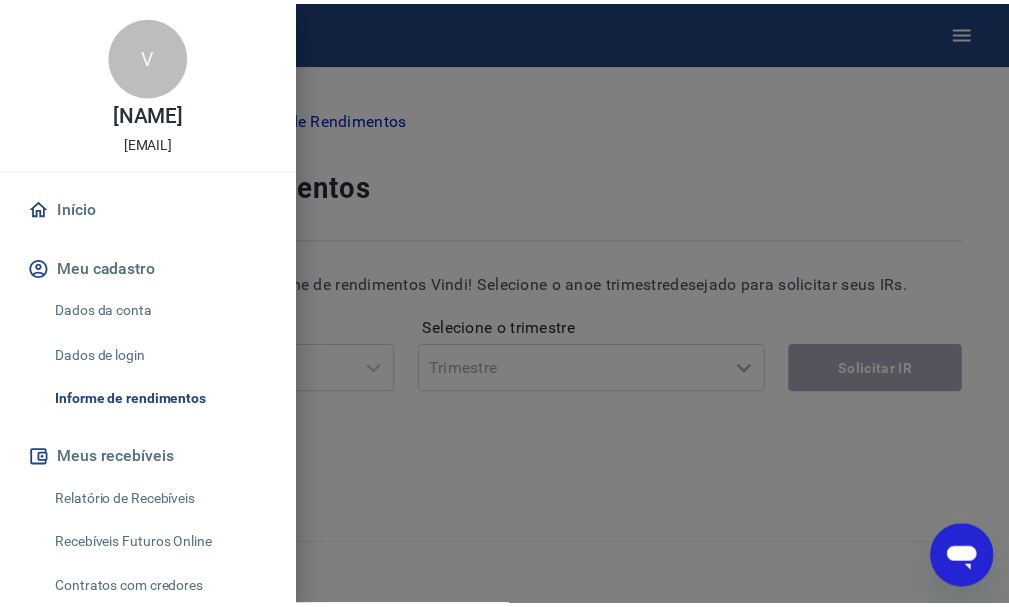scroll, scrollTop: 100, scrollLeft: 0, axis: vertical 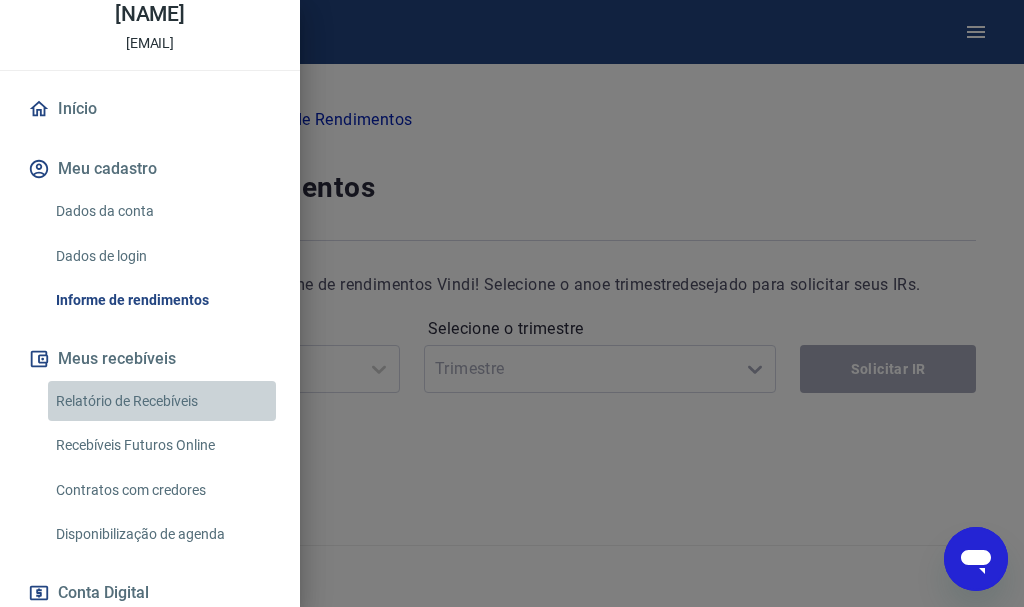 click on "Relatório de Recebíveis" at bounding box center (162, 401) 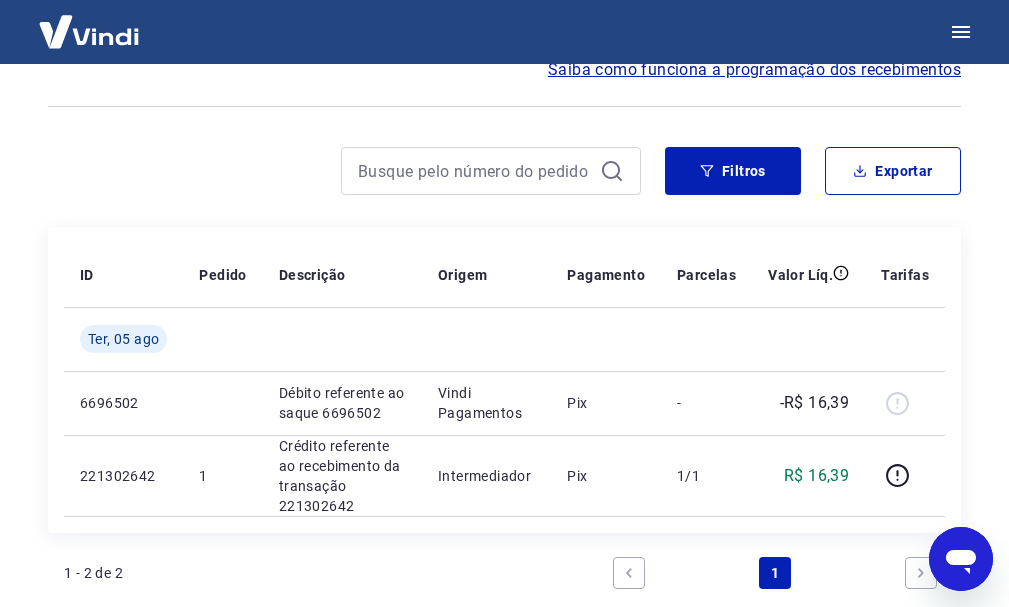 scroll, scrollTop: 100, scrollLeft: 0, axis: vertical 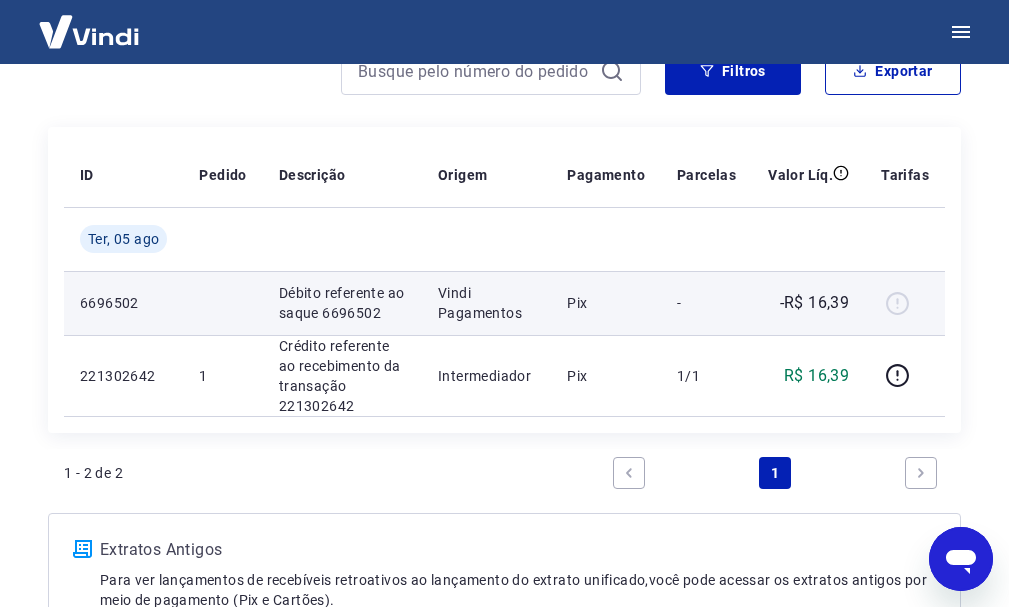 click on "Pix" at bounding box center [606, 303] 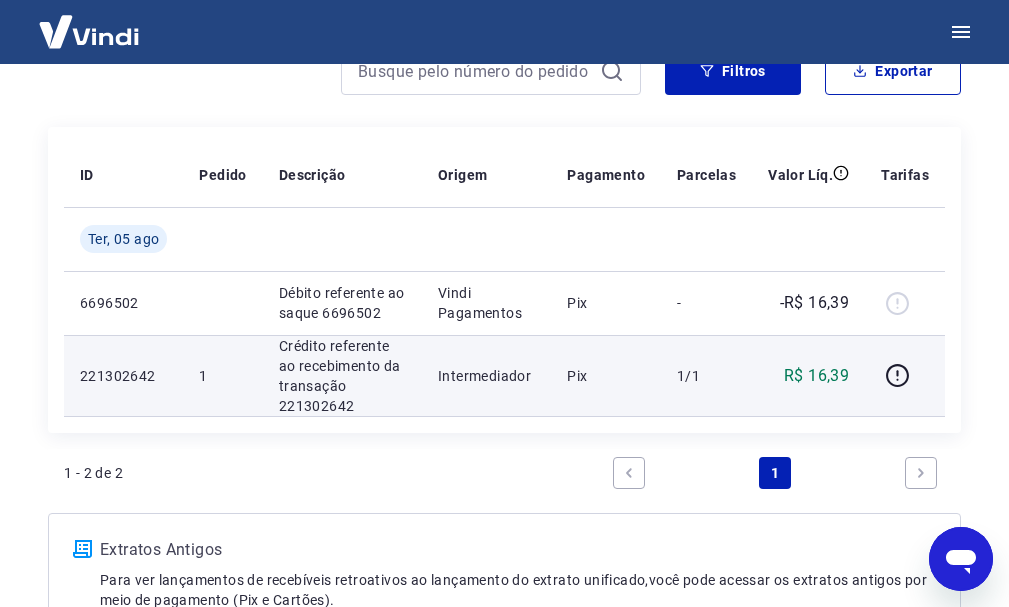 click on "R$ 16,39" at bounding box center (816, 376) 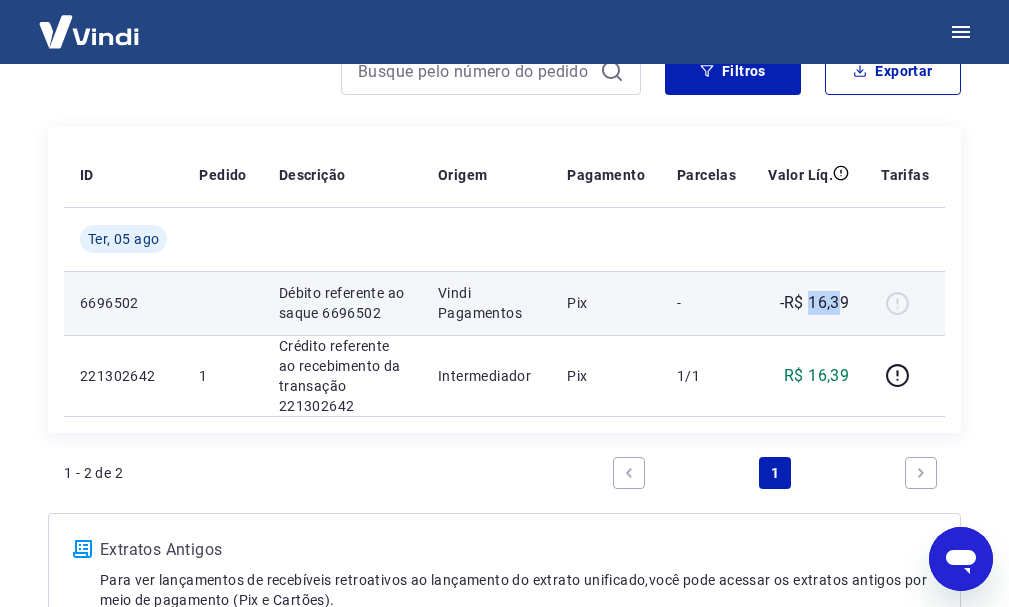 drag, startPoint x: 839, startPoint y: 299, endPoint x: 809, endPoint y: 299, distance: 30 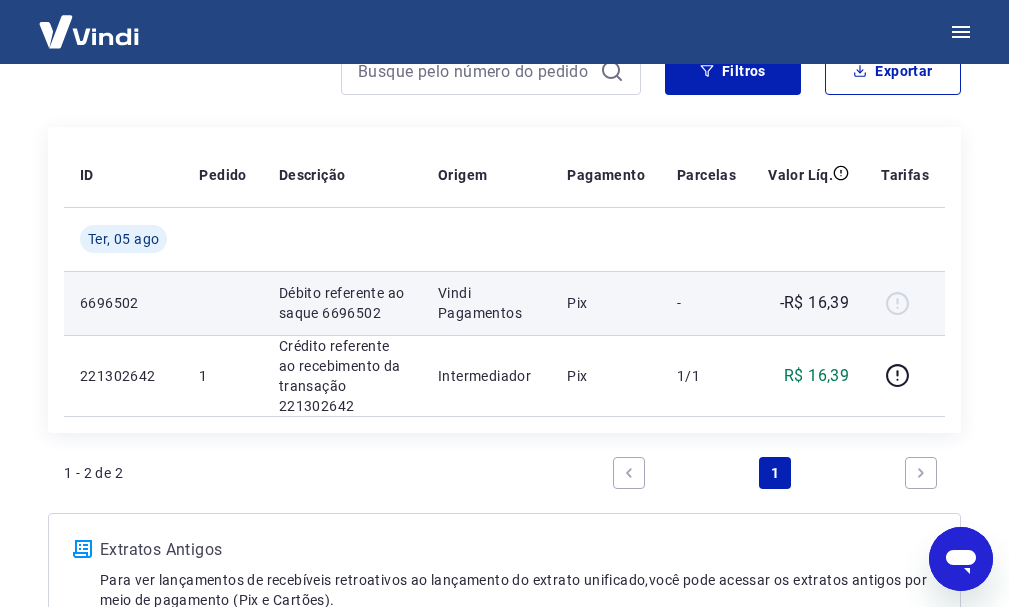 click on "-R$ 16,39" at bounding box center [808, 303] 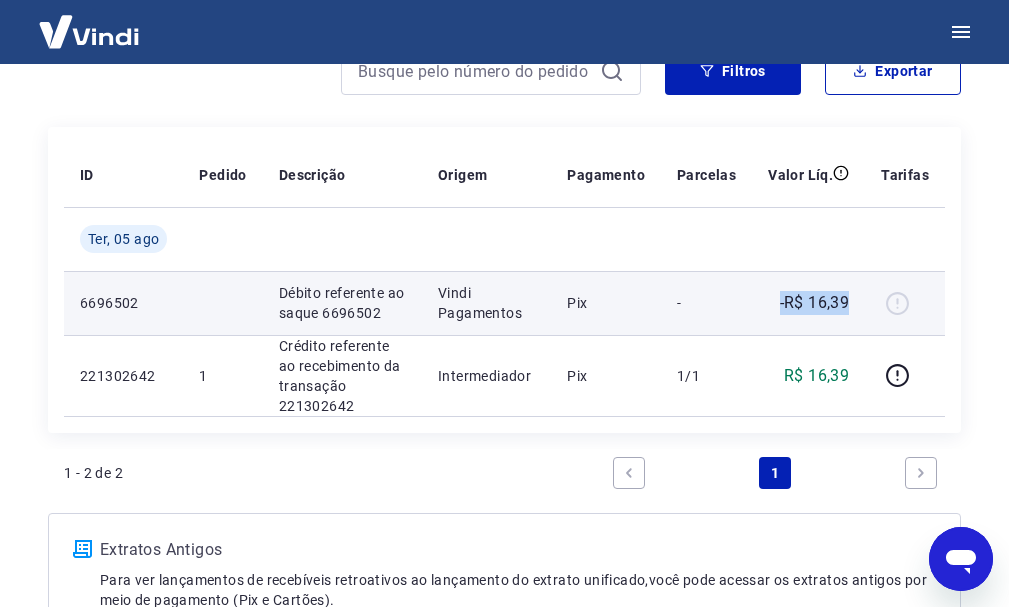 drag, startPoint x: 858, startPoint y: 301, endPoint x: 783, endPoint y: 304, distance: 75.059975 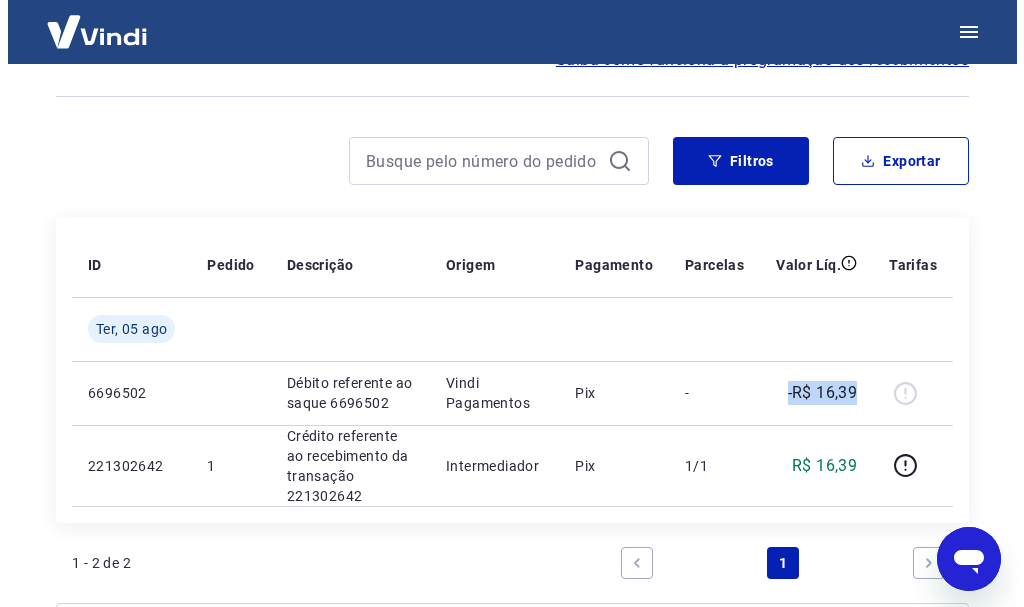 scroll, scrollTop: 10, scrollLeft: 0, axis: vertical 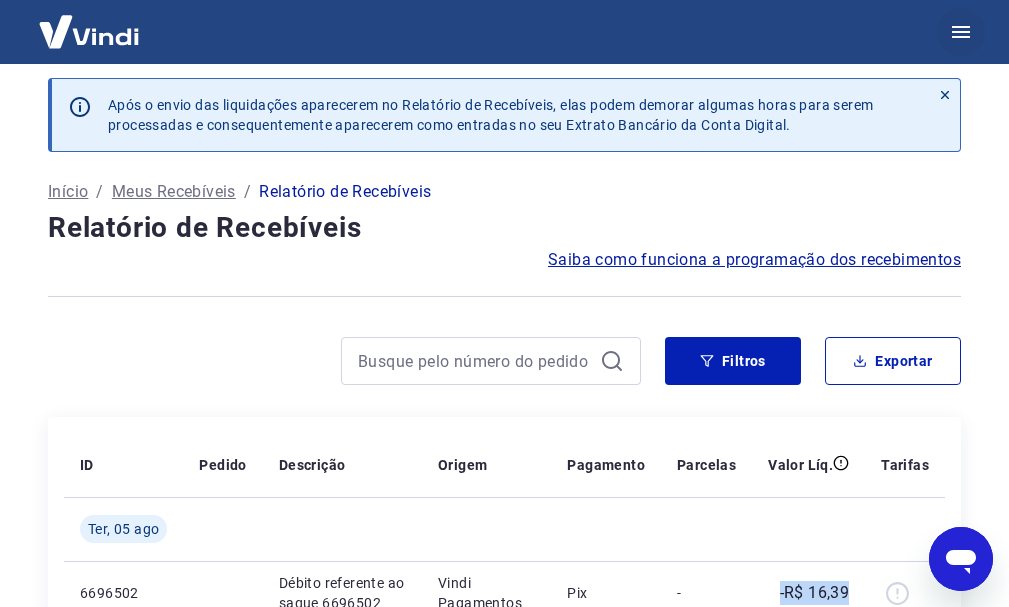 click at bounding box center (961, 32) 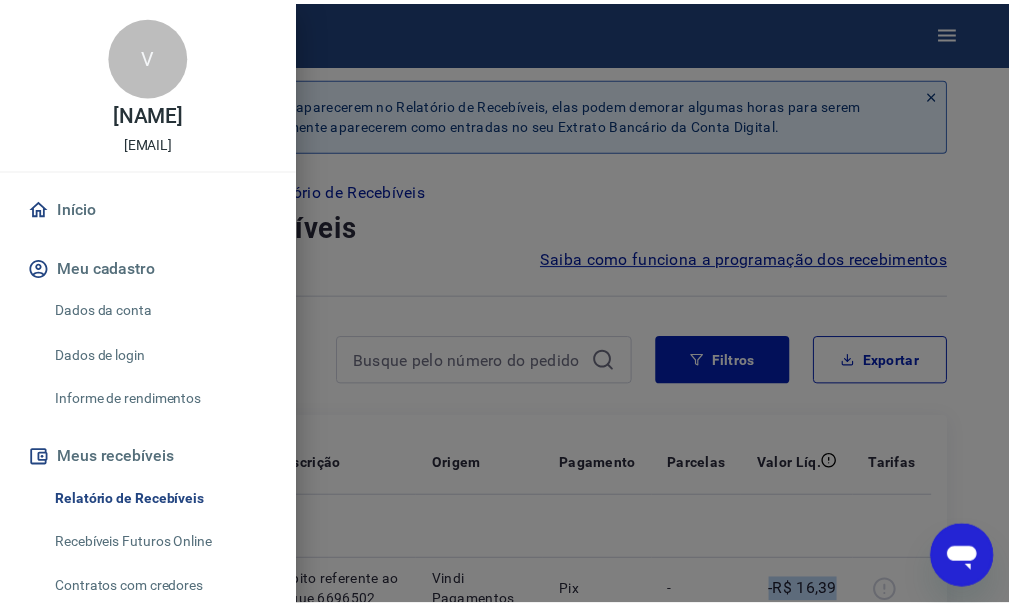 scroll, scrollTop: 100, scrollLeft: 0, axis: vertical 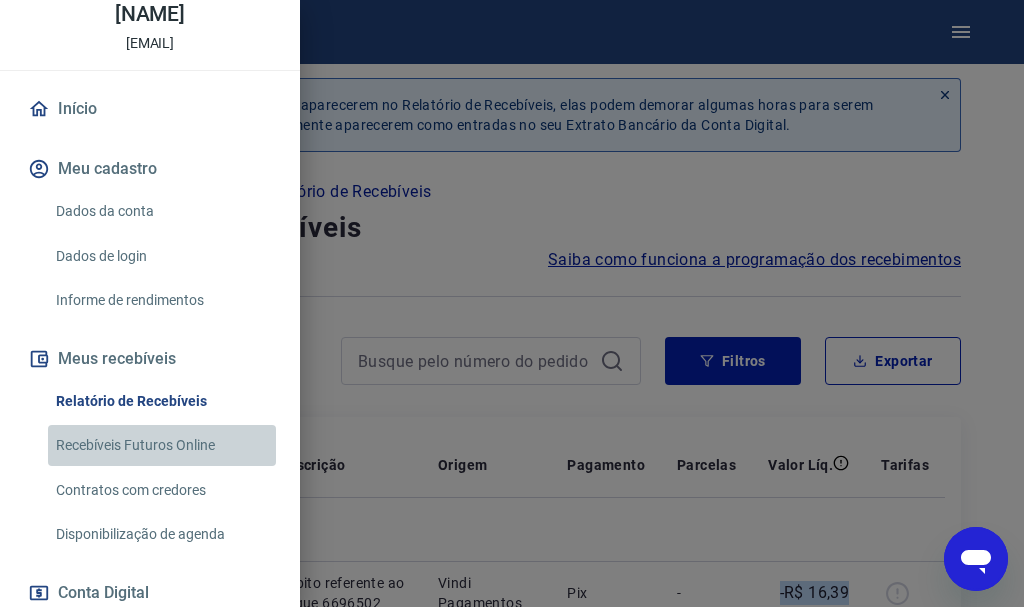 click on "Recebíveis Futuros Online" at bounding box center (162, 445) 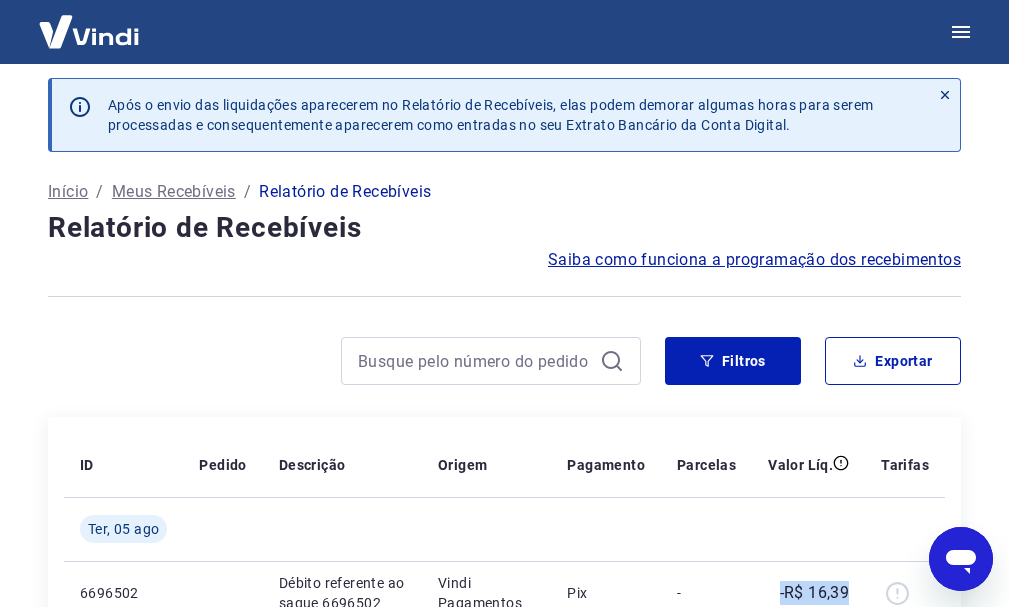 type on "x" 